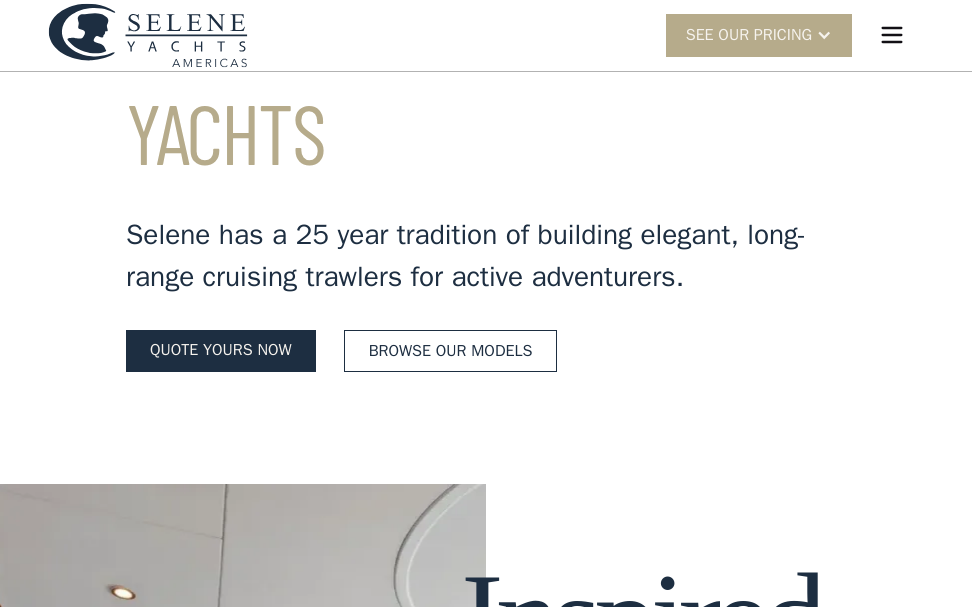 scroll, scrollTop: 300, scrollLeft: 0, axis: vertical 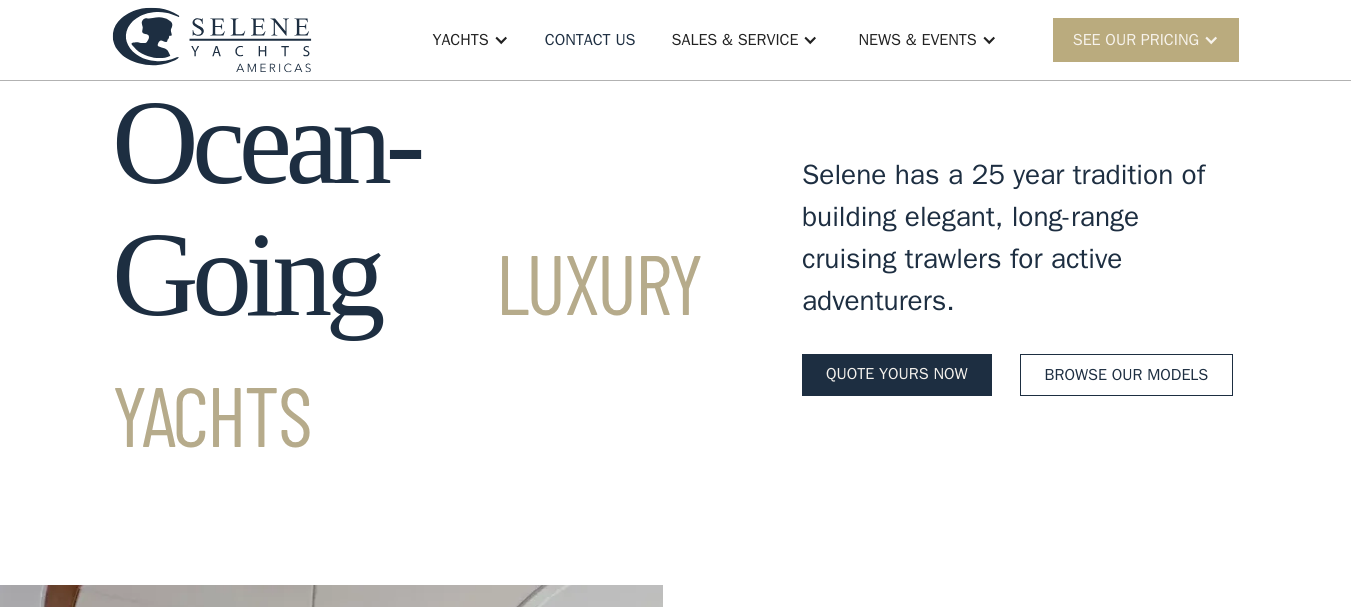 click at bounding box center (1211, 40) 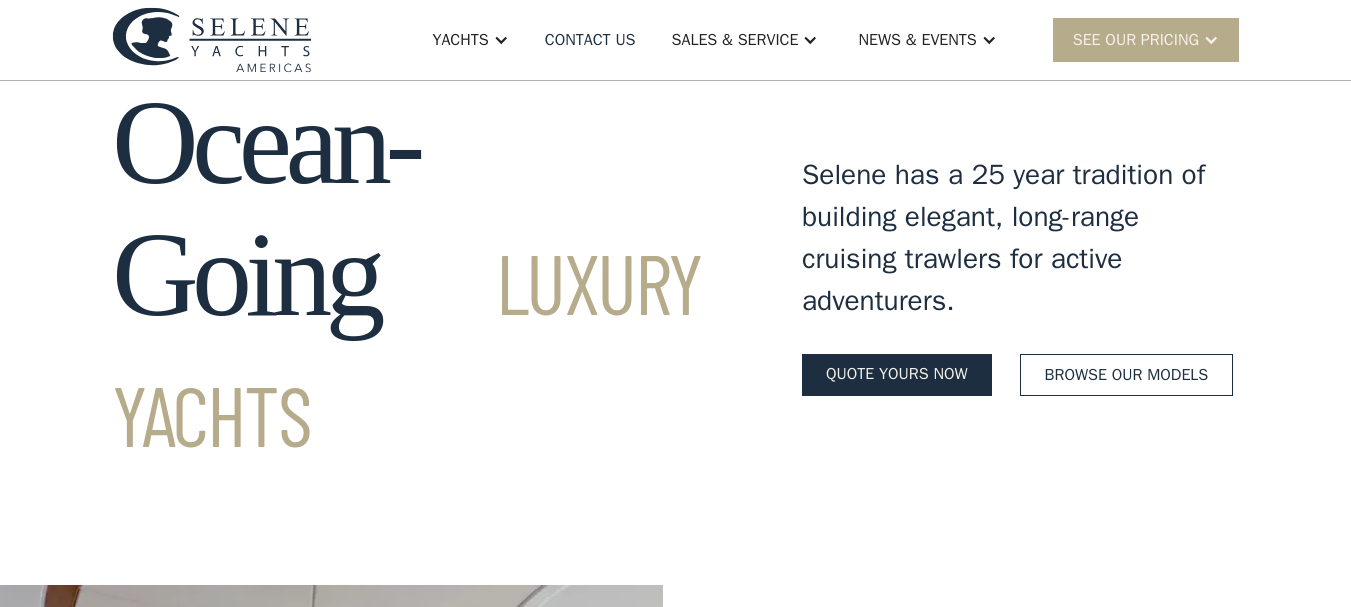 click on "Ocean-Going  Luxury Yachts" at bounding box center [421, 275] 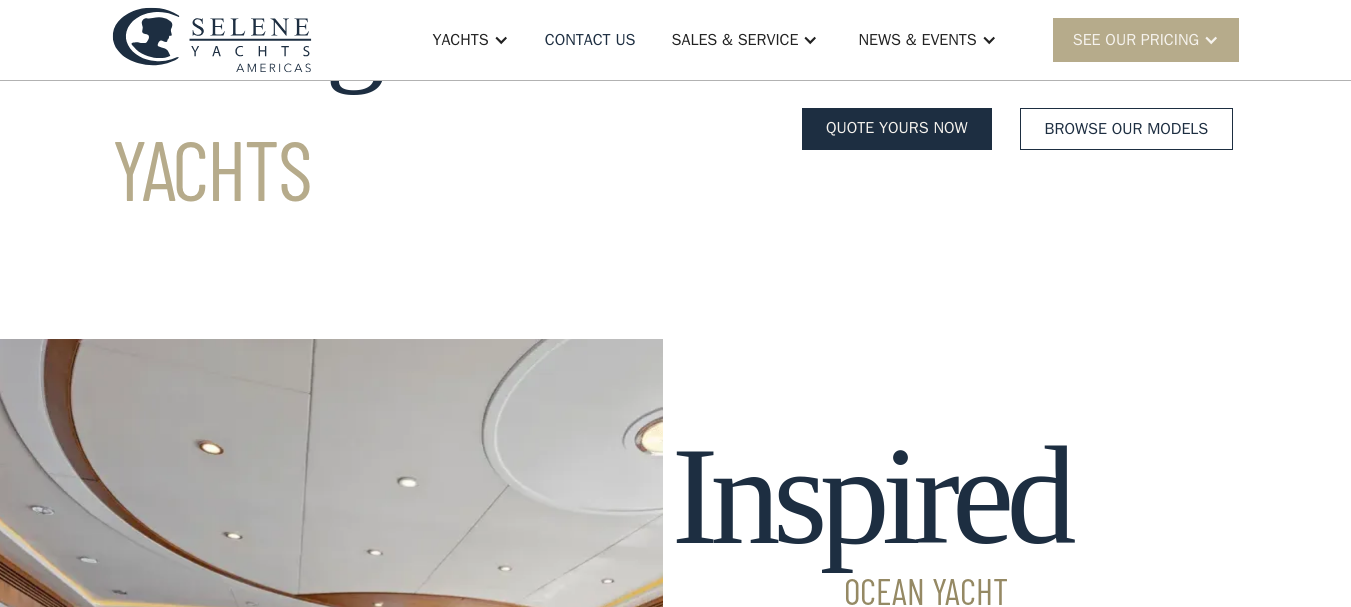 scroll, scrollTop: 276, scrollLeft: 0, axis: vertical 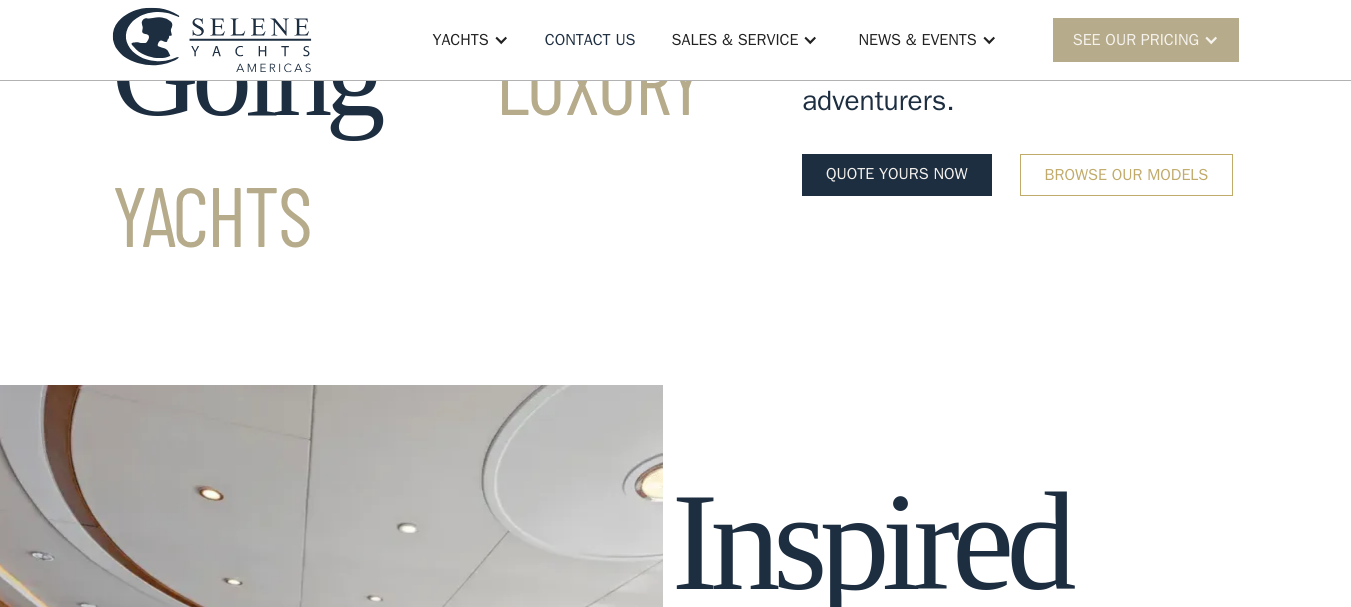 click on "Browse our models" at bounding box center (1127, 175) 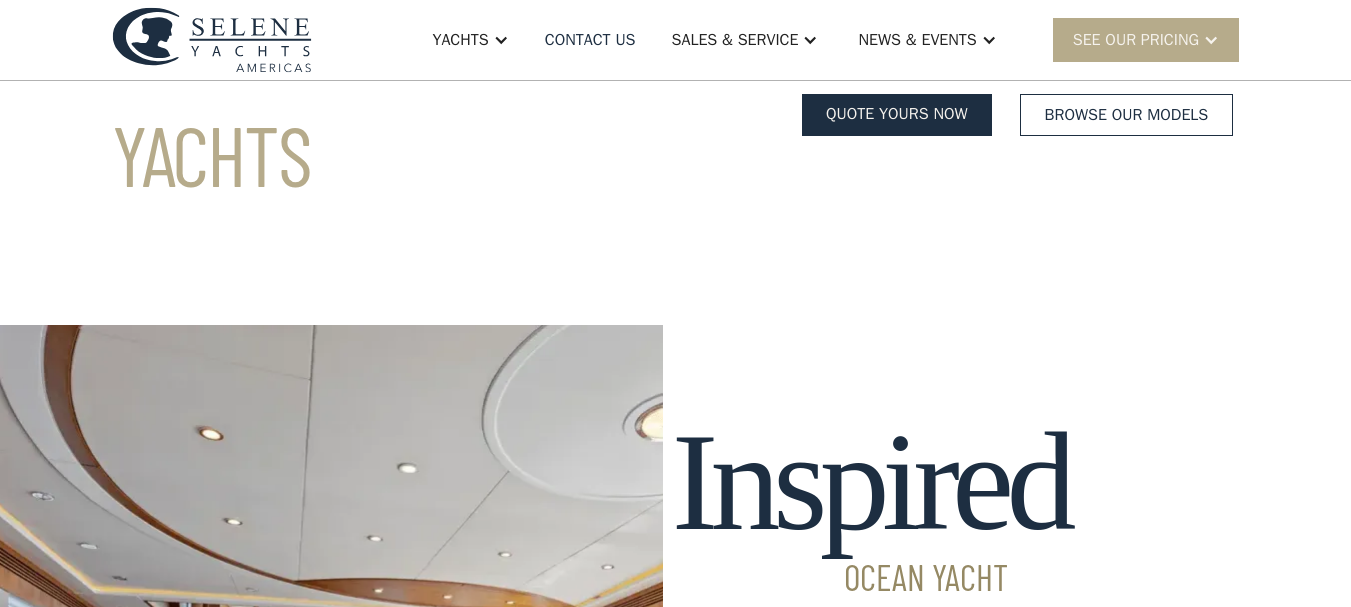 scroll, scrollTop: 2453, scrollLeft: 0, axis: vertical 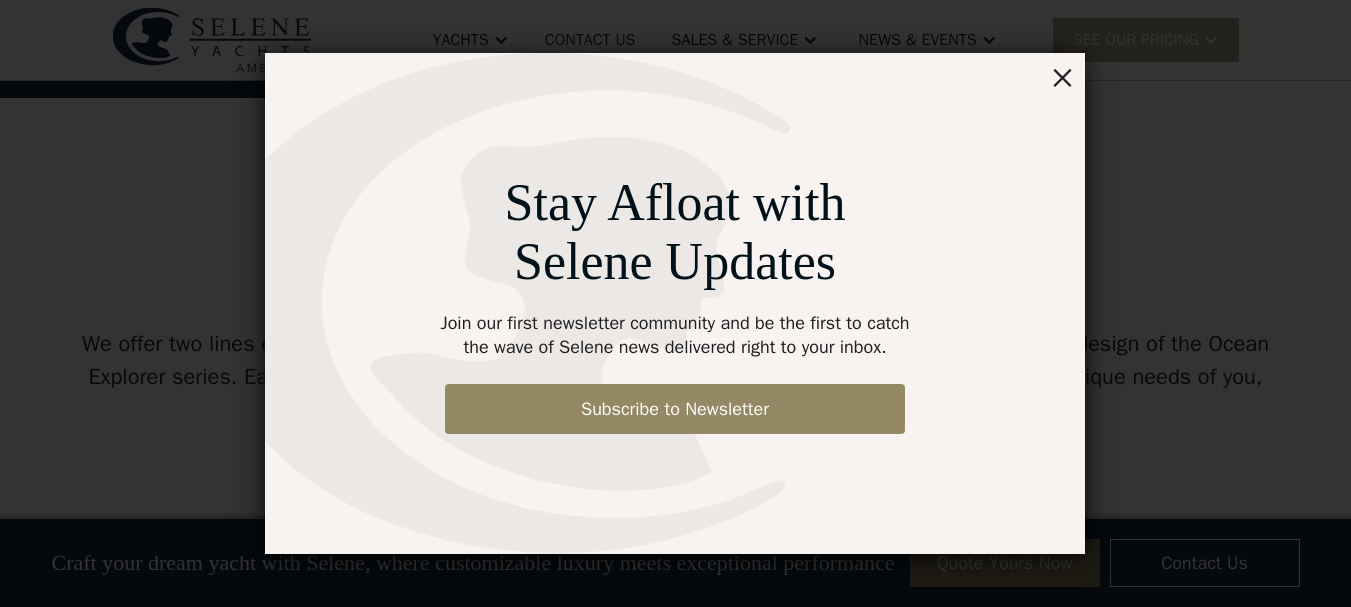 click on "×" at bounding box center [1062, 76] 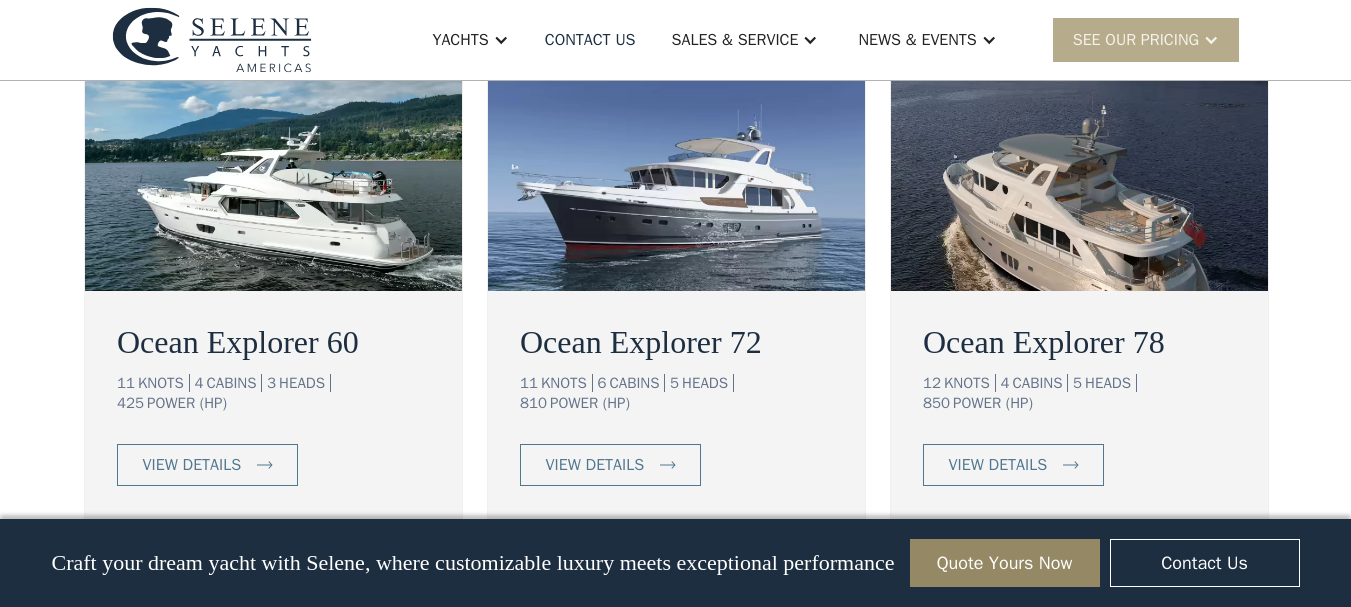 scroll, scrollTop: 3807, scrollLeft: 0, axis: vertical 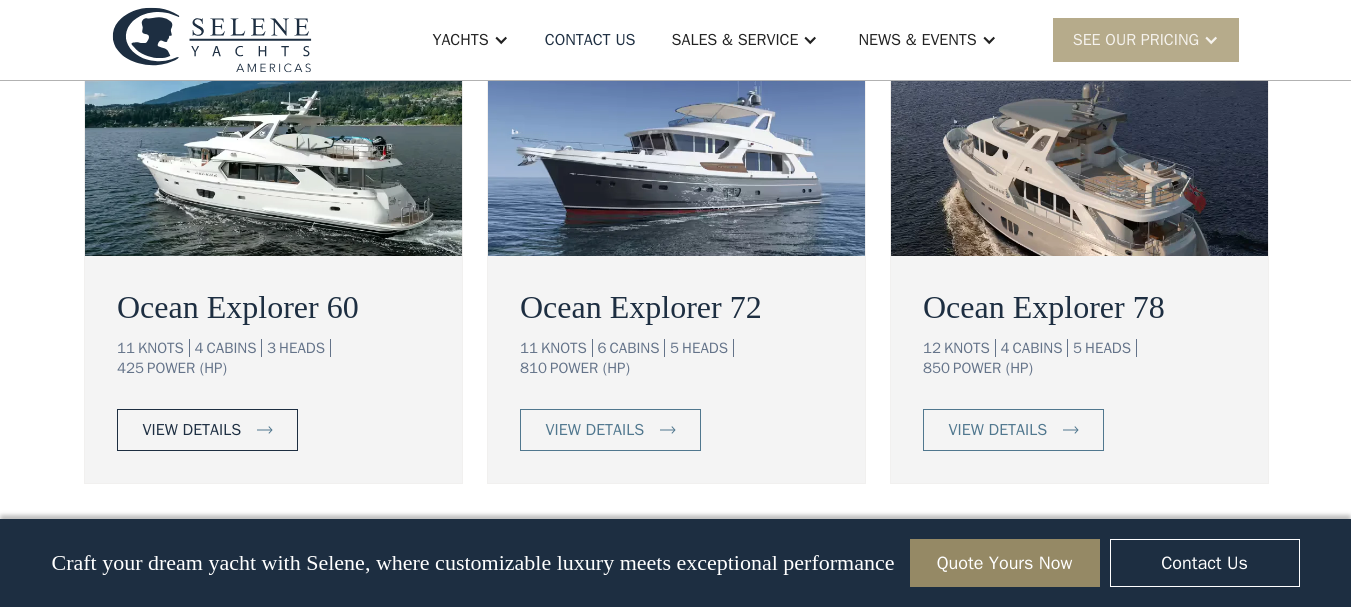 click on "view details" at bounding box center (192, 430) 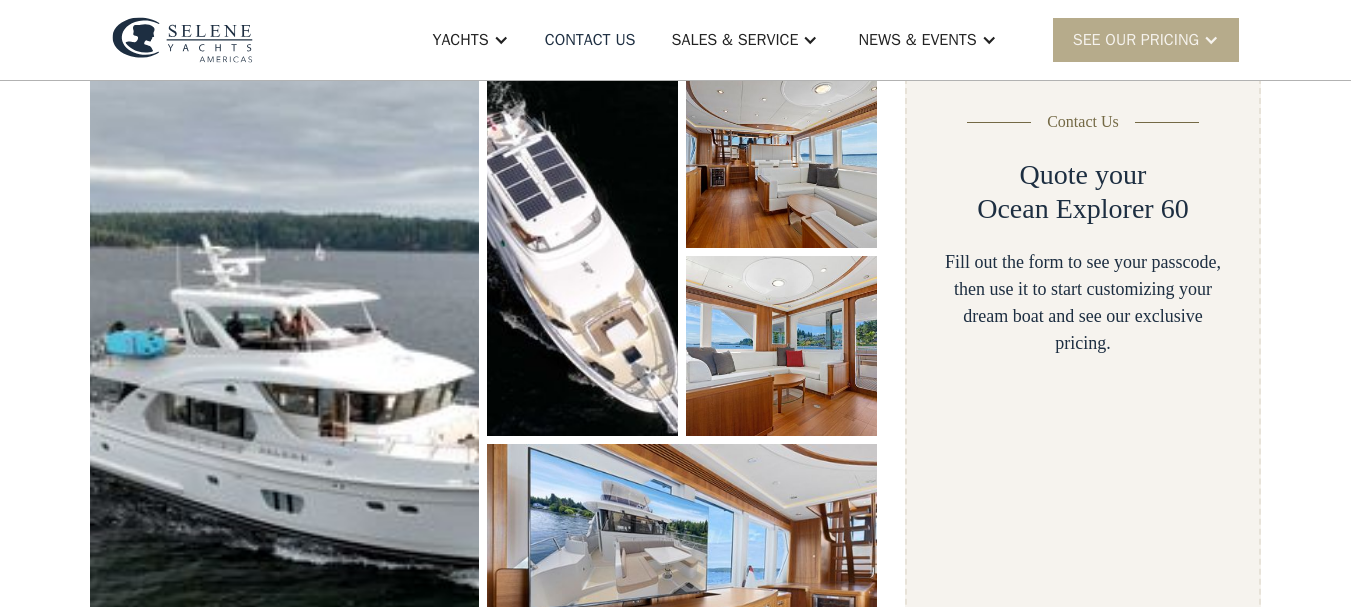 scroll, scrollTop: 307, scrollLeft: 0, axis: vertical 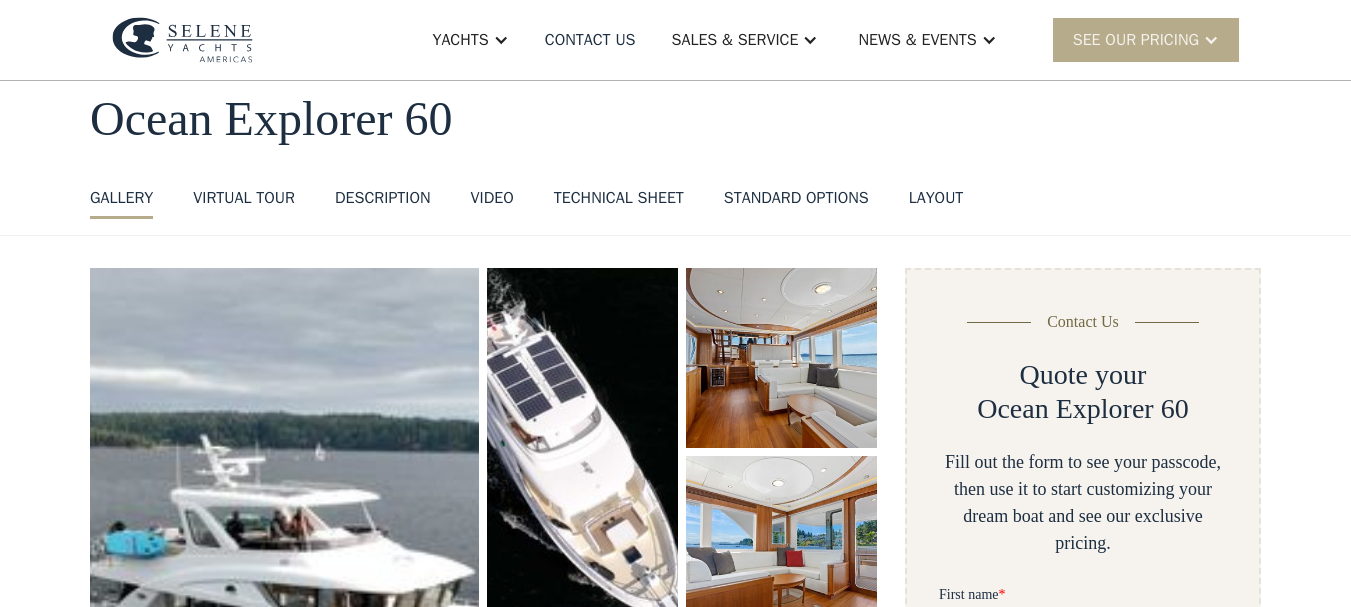 click on "VIDEO" at bounding box center (492, 198) 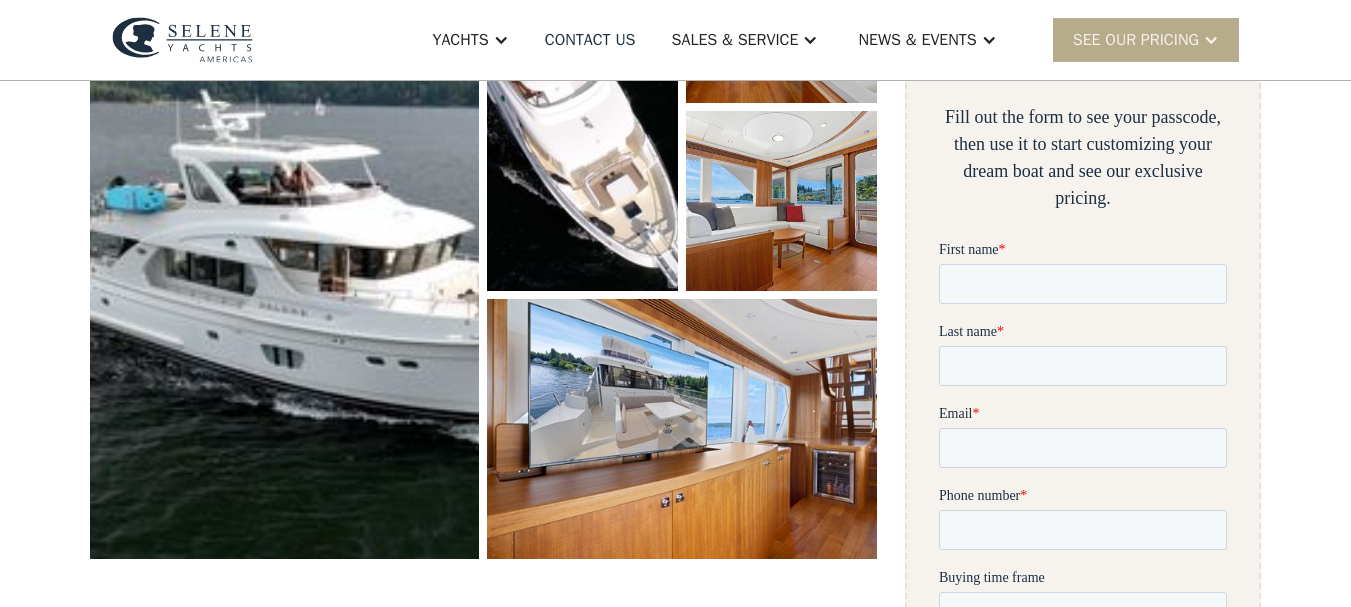 scroll, scrollTop: 2408, scrollLeft: 0, axis: vertical 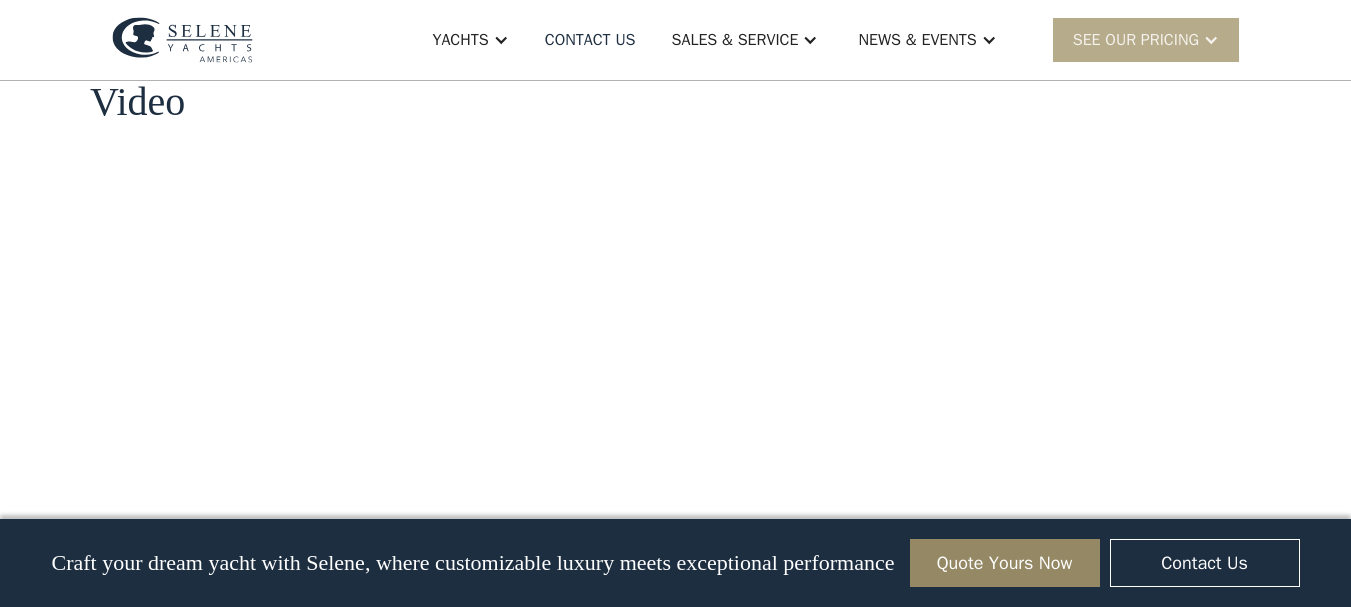 drag, startPoint x: 1084, startPoint y: 254, endPoint x: 912, endPoint y: 265, distance: 172.35138 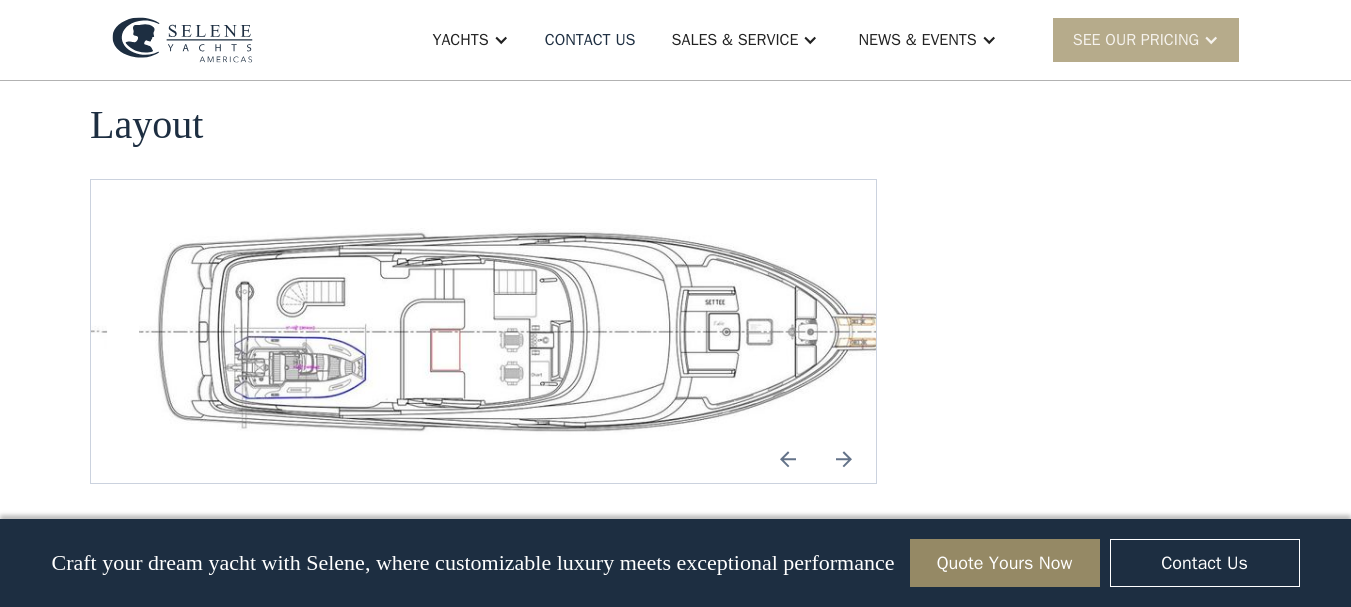 scroll, scrollTop: 4308, scrollLeft: 0, axis: vertical 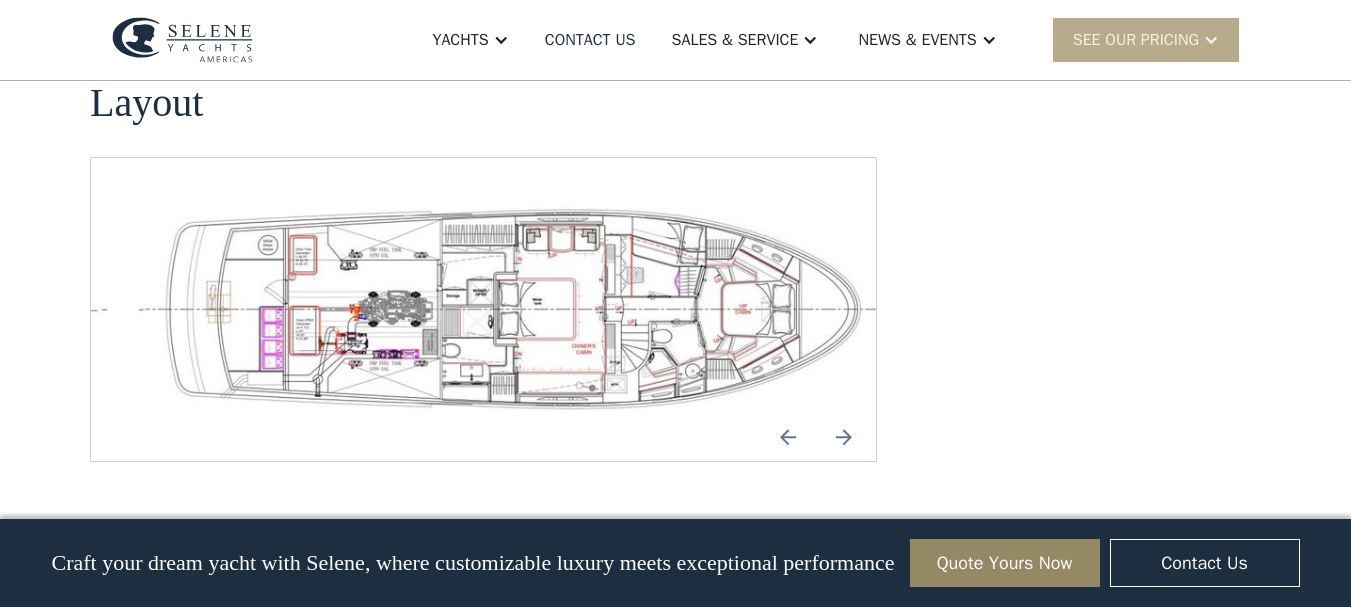 click at bounding box center (515, 309) 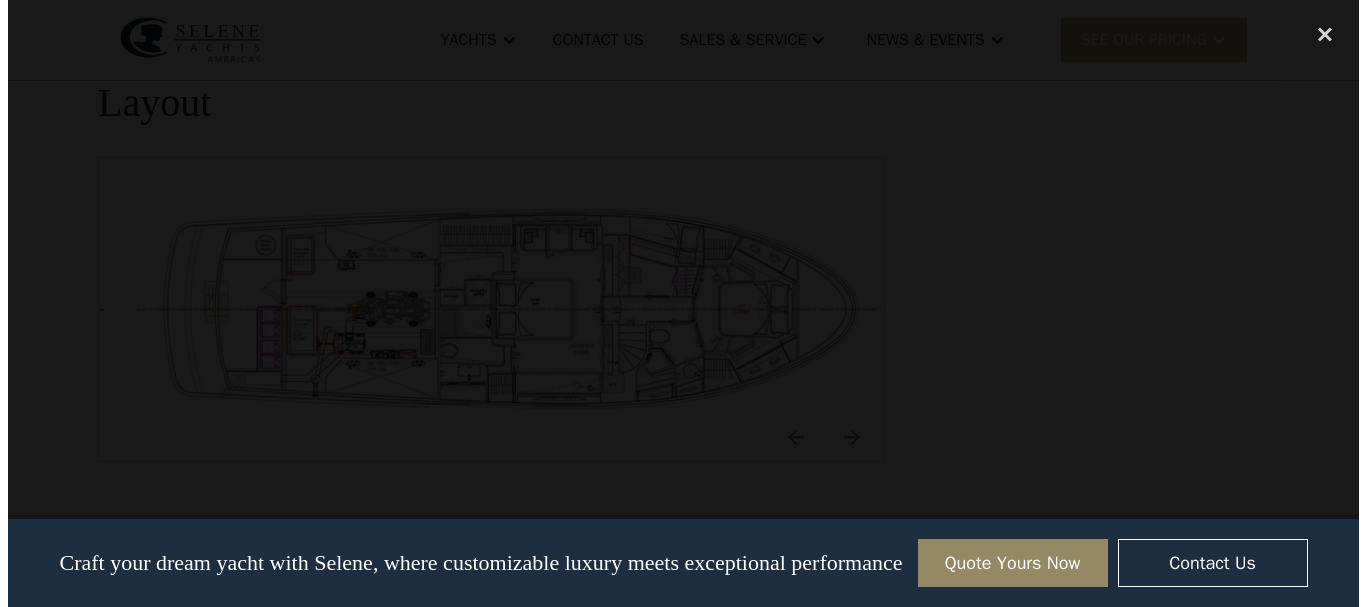 scroll, scrollTop: 4317, scrollLeft: 0, axis: vertical 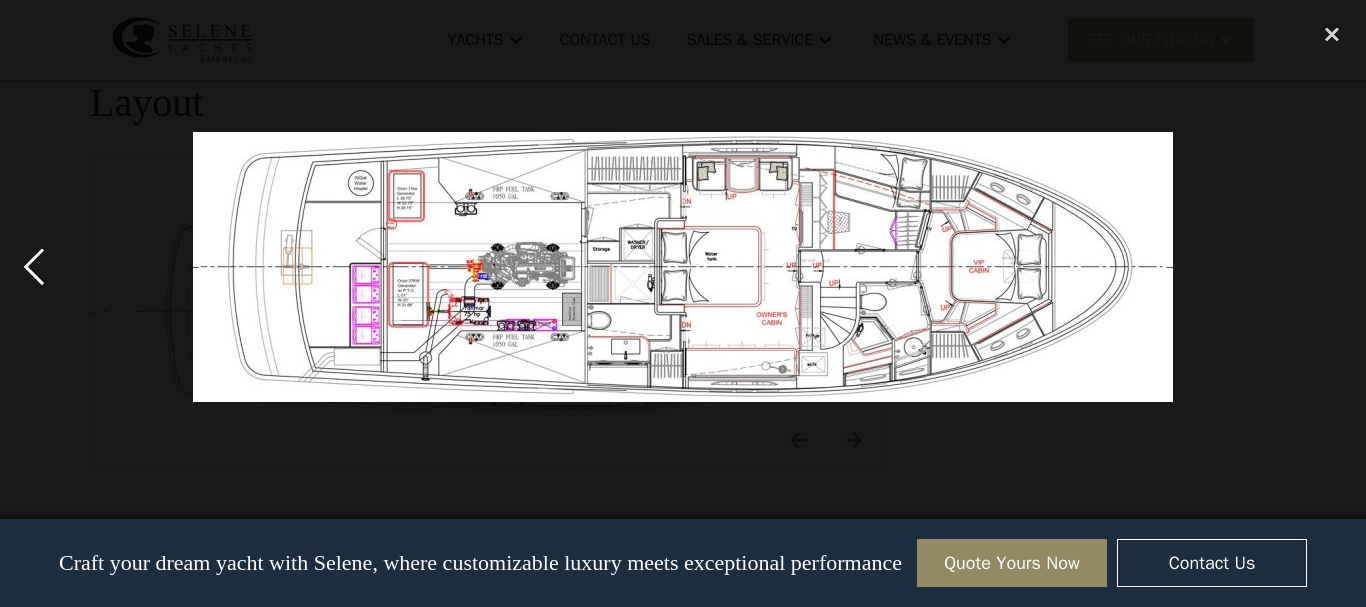 click at bounding box center [34, 267] 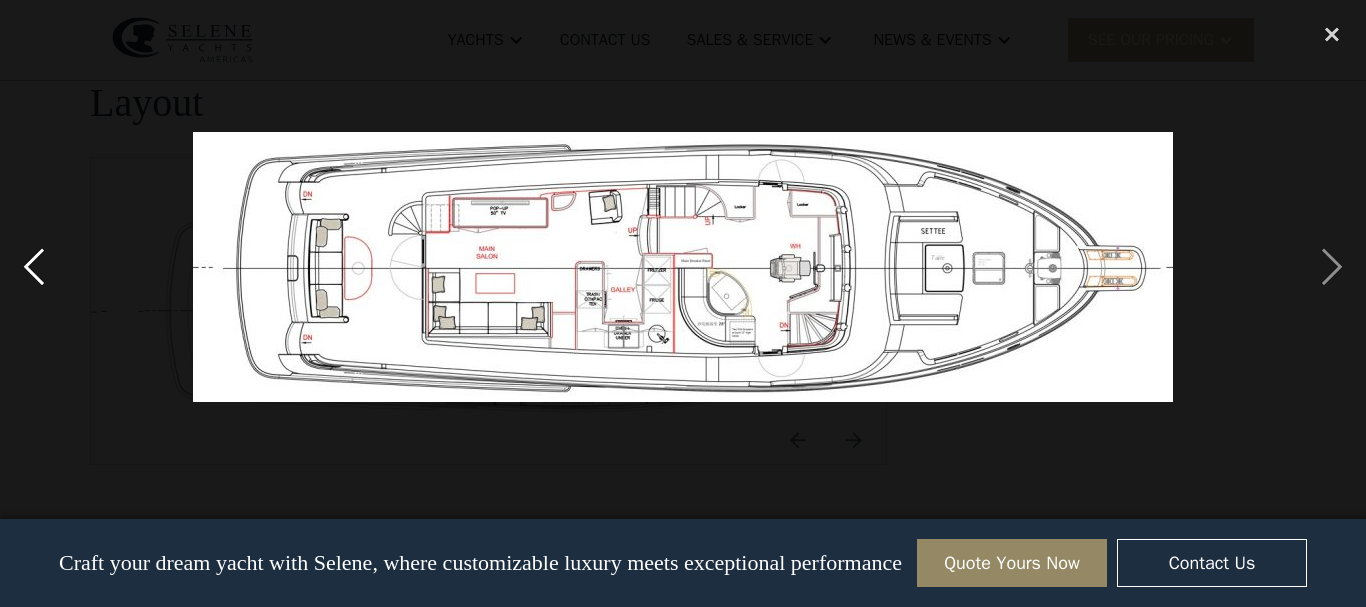 click at bounding box center (34, 267) 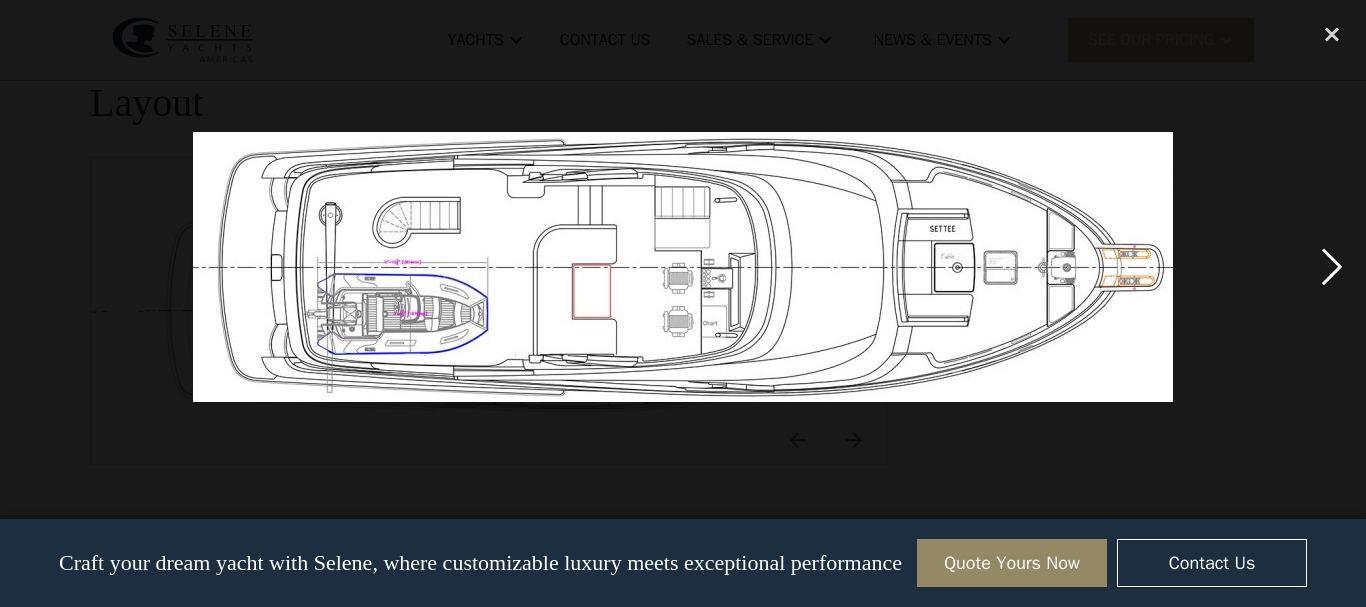 click at bounding box center (1332, 267) 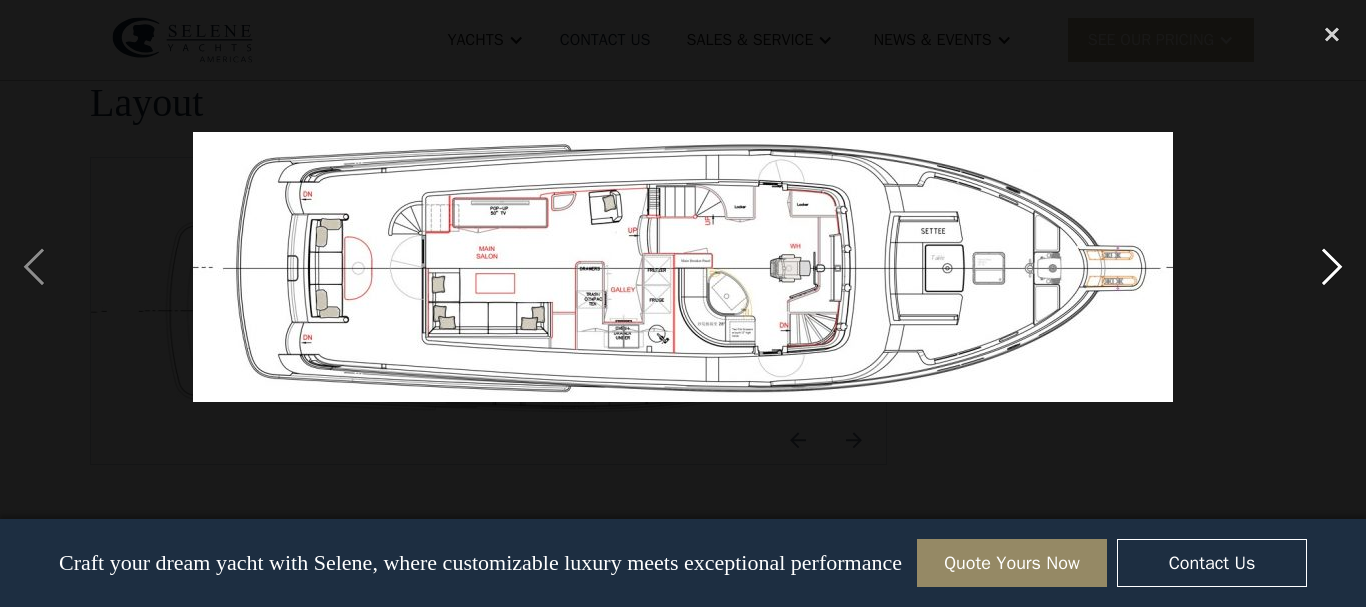 click at bounding box center [1332, 267] 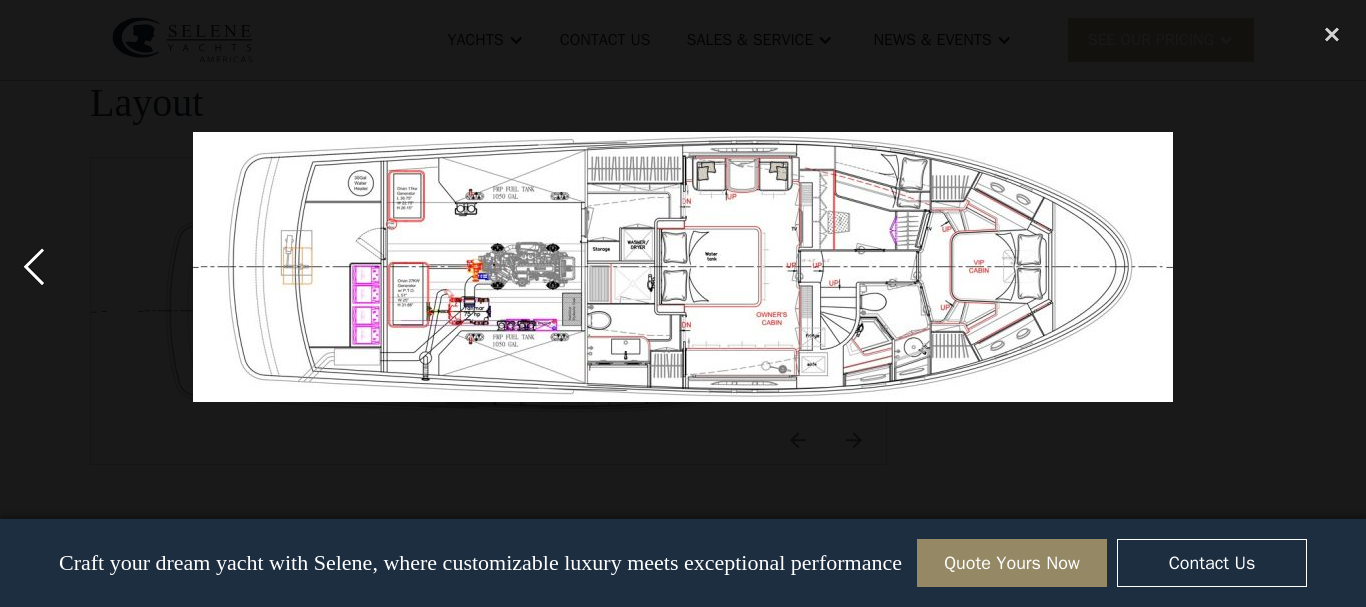 click at bounding box center (34, 267) 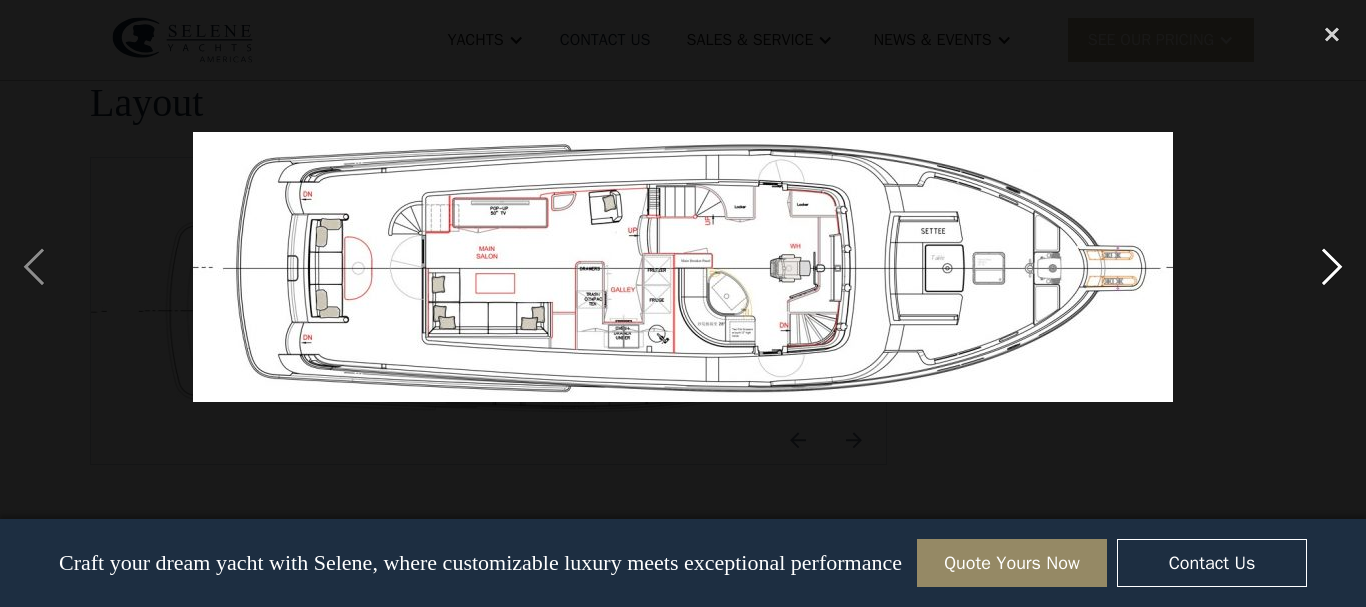 click at bounding box center [1332, 267] 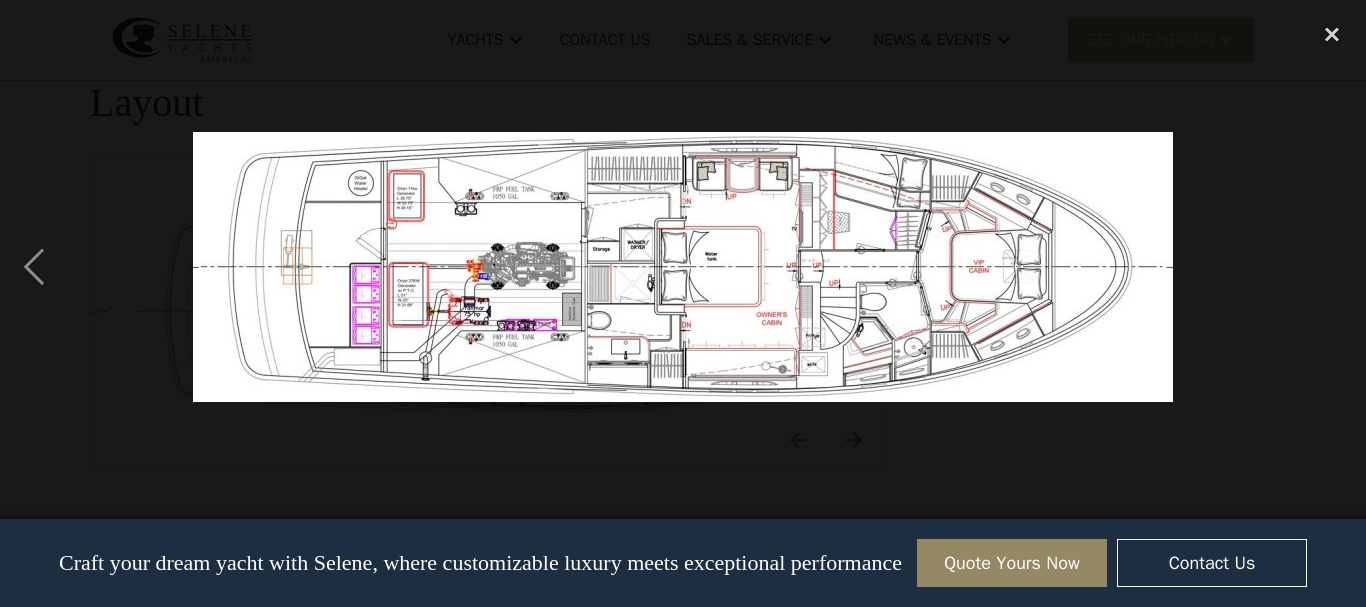 click at bounding box center [683, 267] 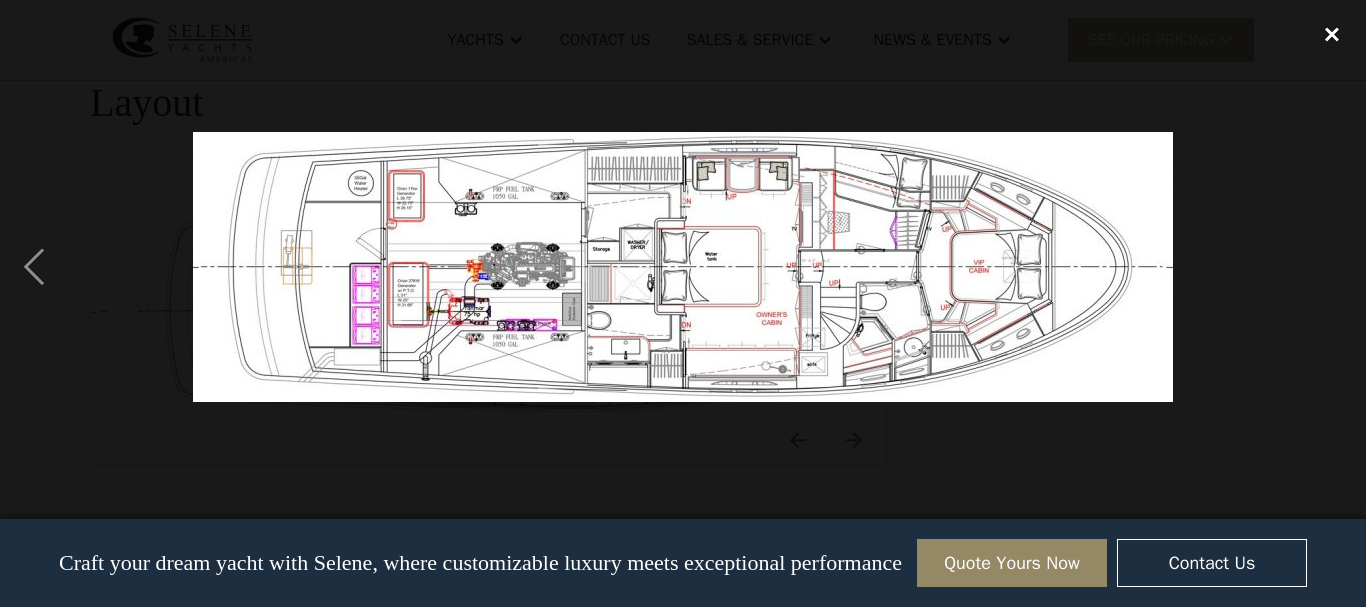 click at bounding box center [1332, 34] 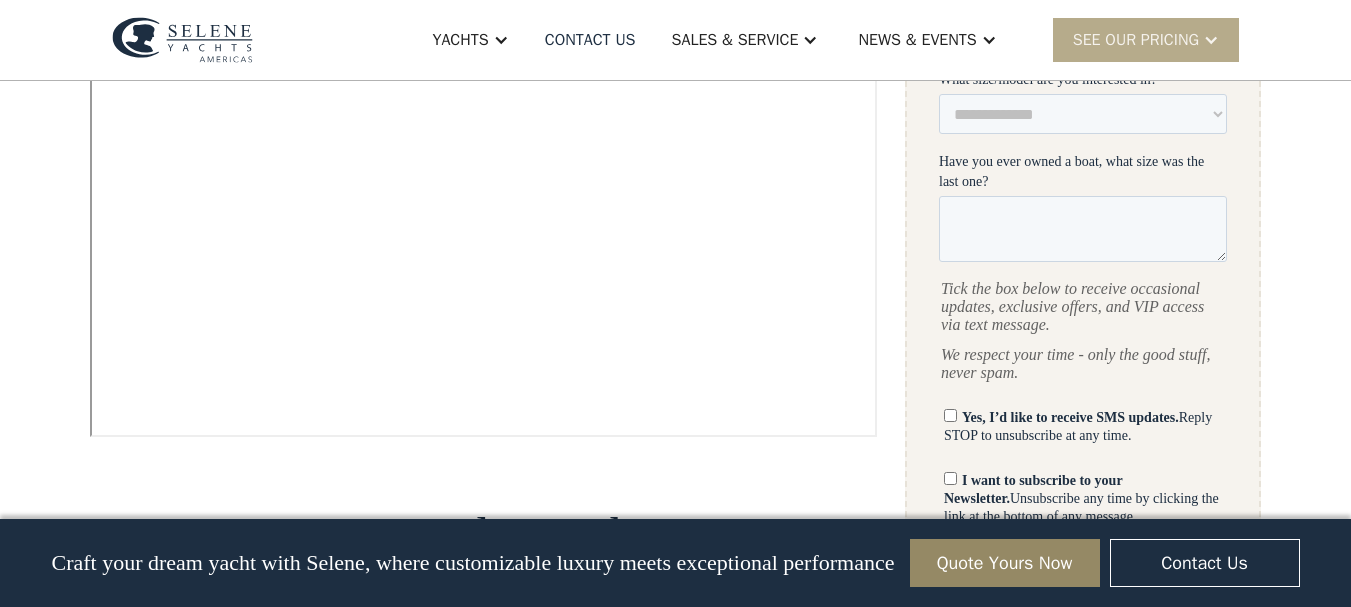 scroll, scrollTop: 0, scrollLeft: 0, axis: both 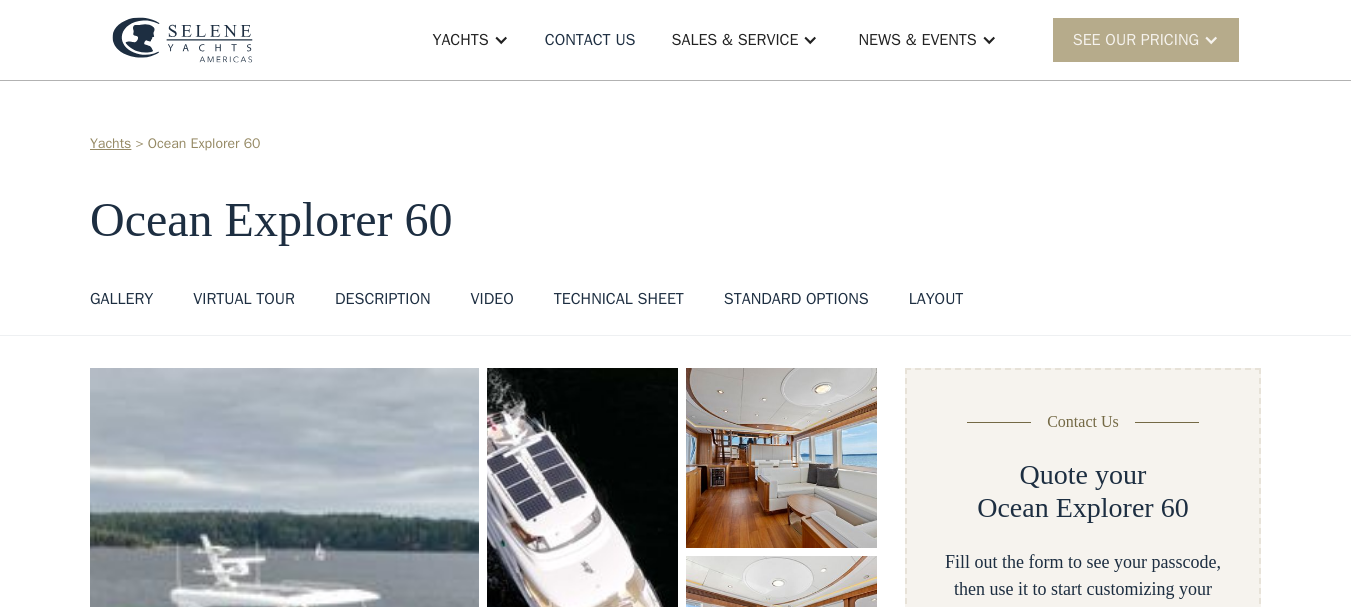 click on "VIRTUAL TOUR" at bounding box center (244, 299) 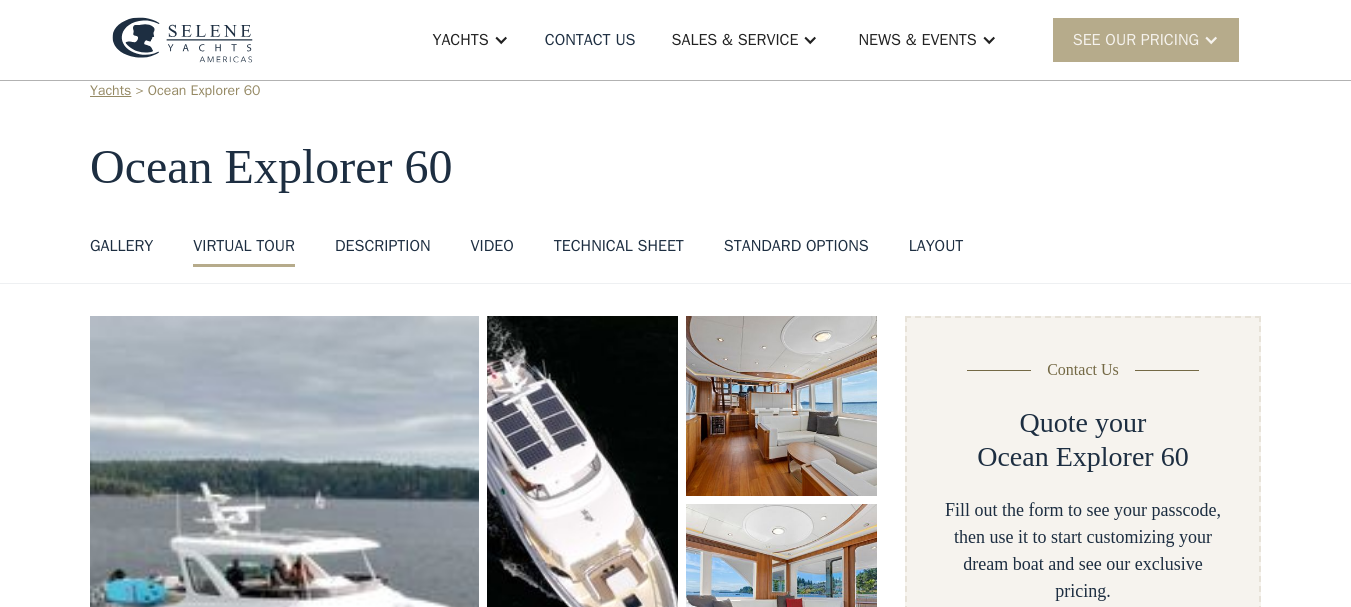 click at bounding box center [483, 1292] 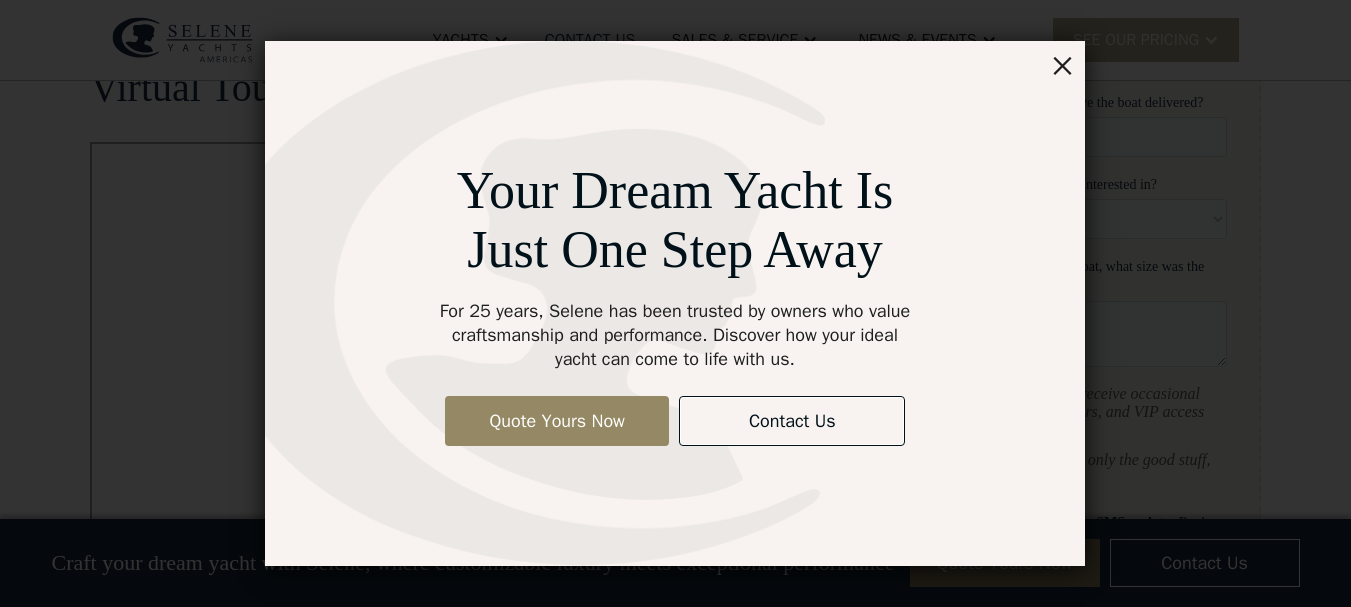 click on "×" at bounding box center [1062, 64] 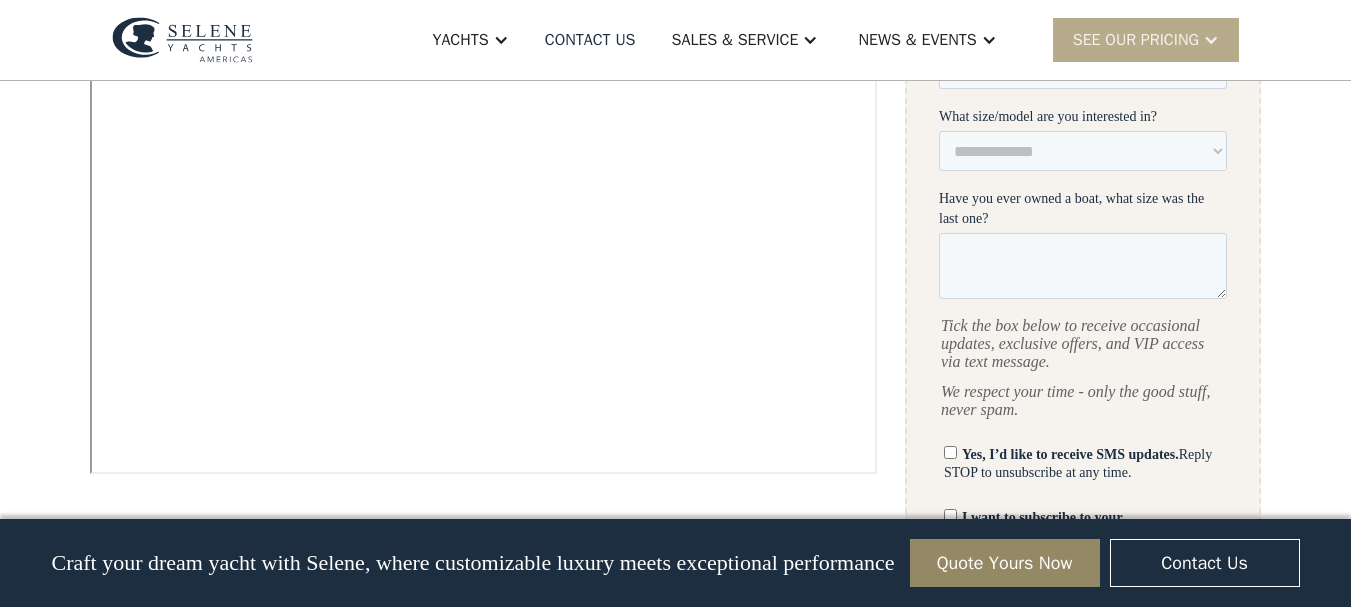 scroll, scrollTop: 1103, scrollLeft: 0, axis: vertical 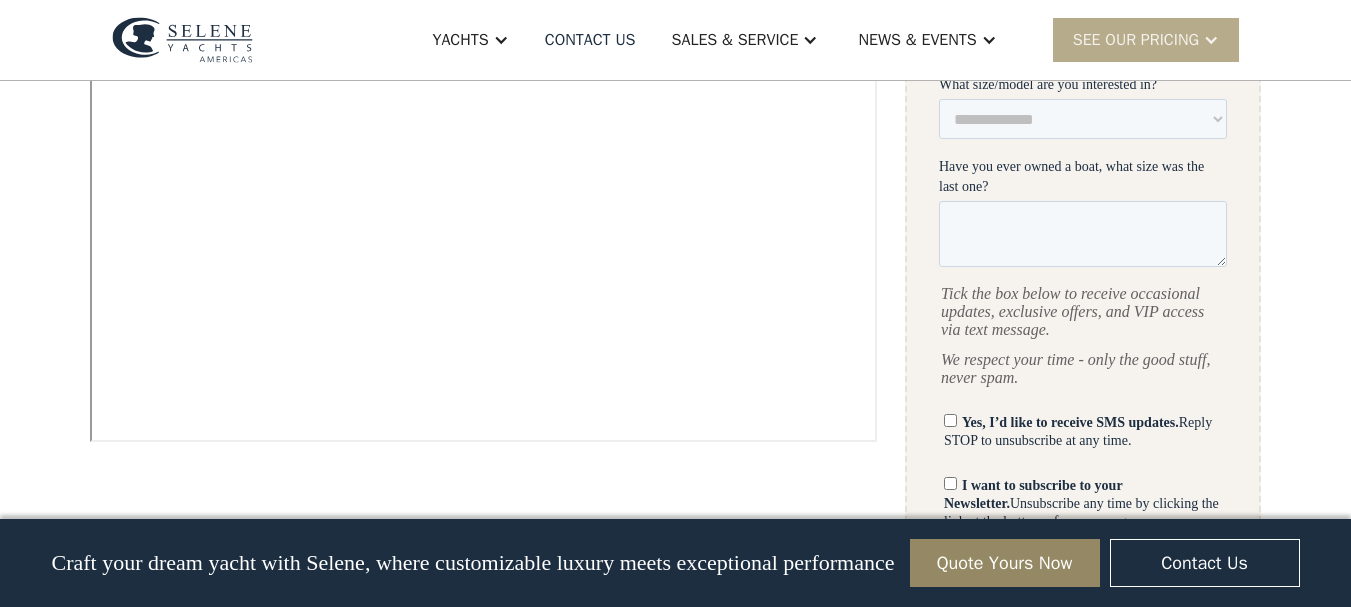 click on "Craft your dream yacht with Selene, where customizable luxury meets exceptional performance" at bounding box center (472, 563) 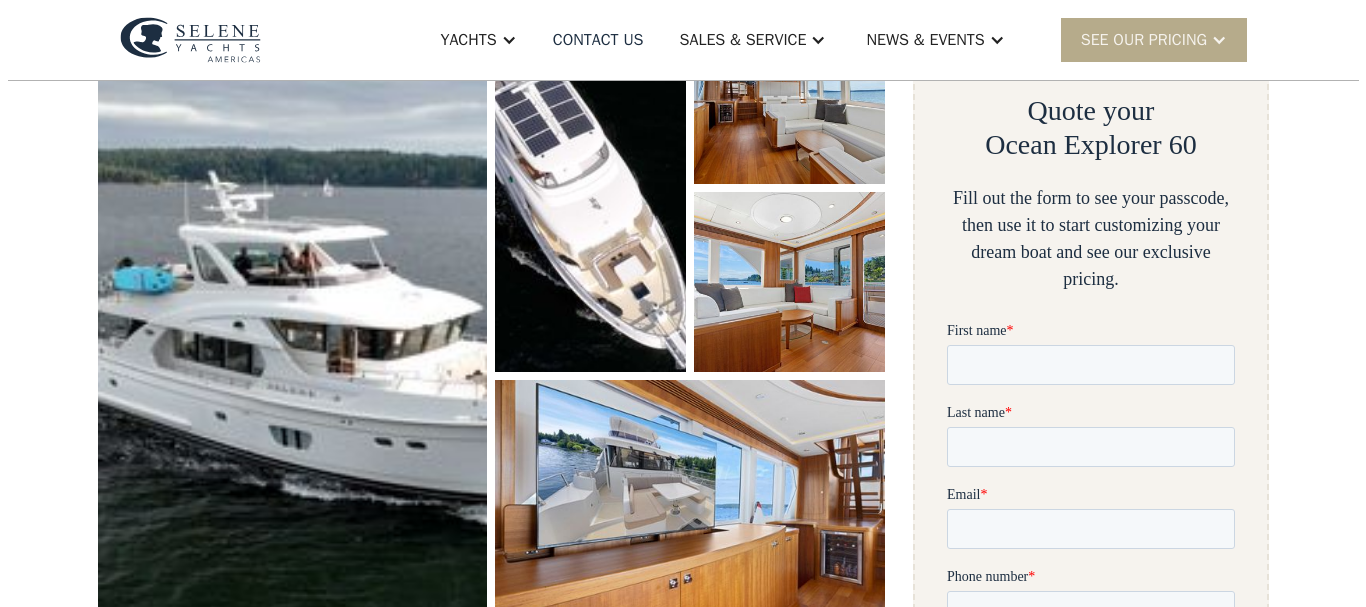scroll, scrollTop: 400, scrollLeft: 0, axis: vertical 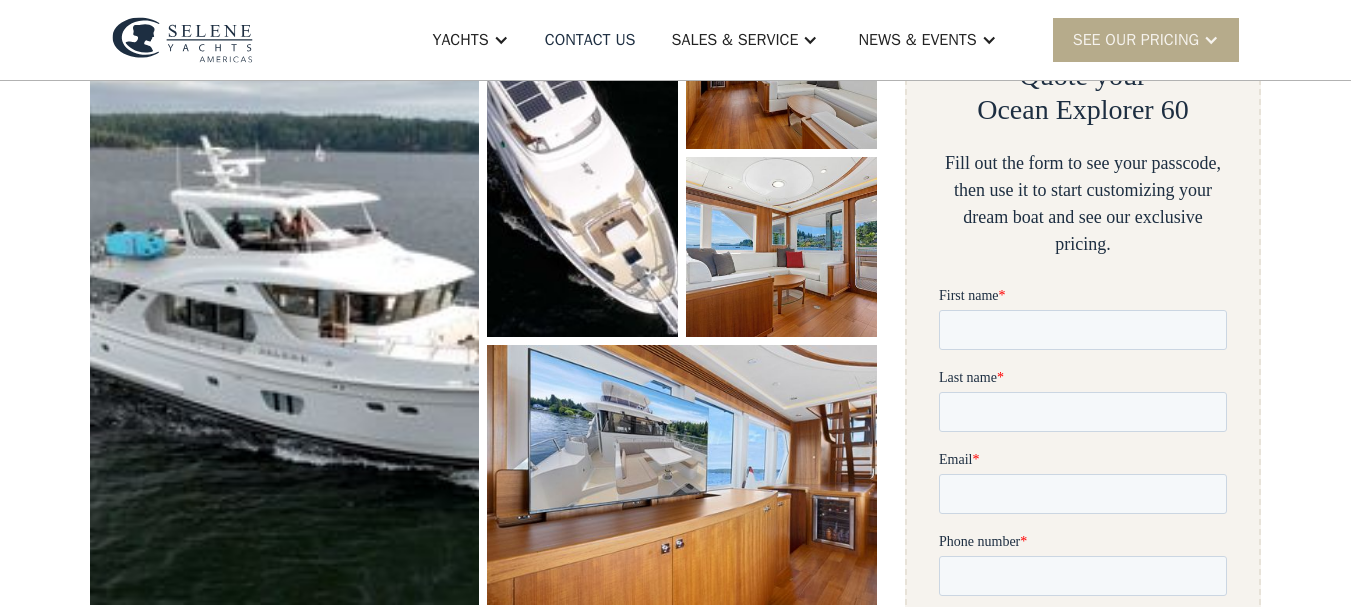 click at bounding box center (284, 286) 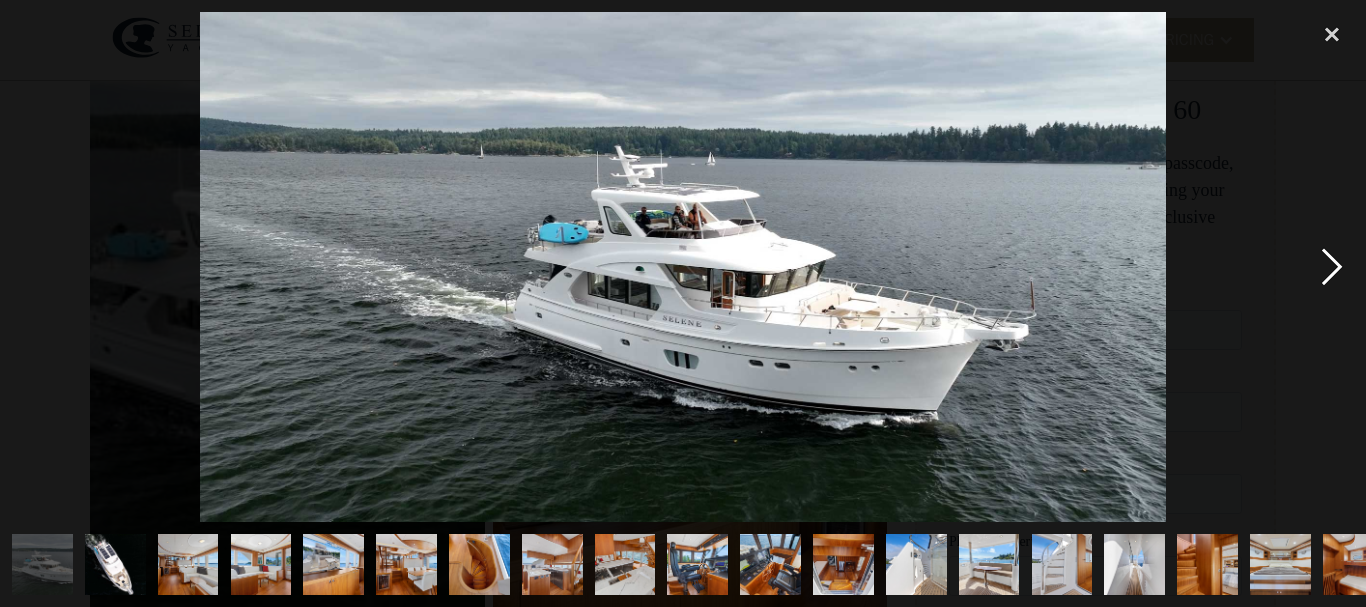 click at bounding box center (1332, 267) 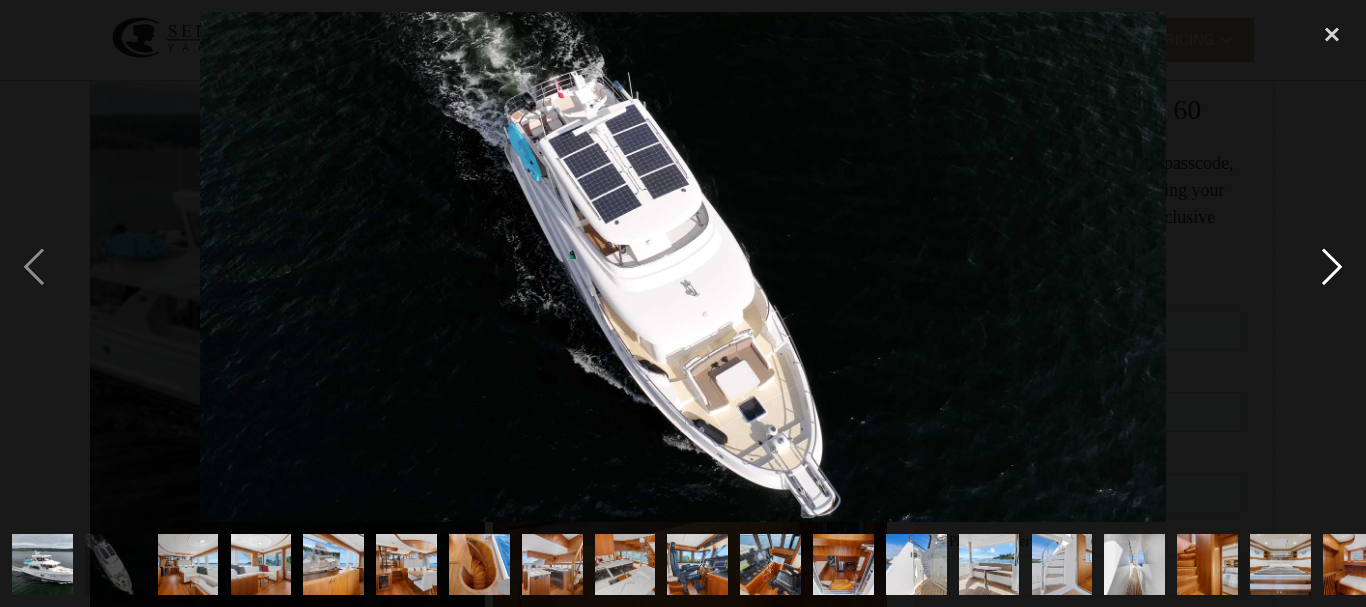 click at bounding box center [1332, 267] 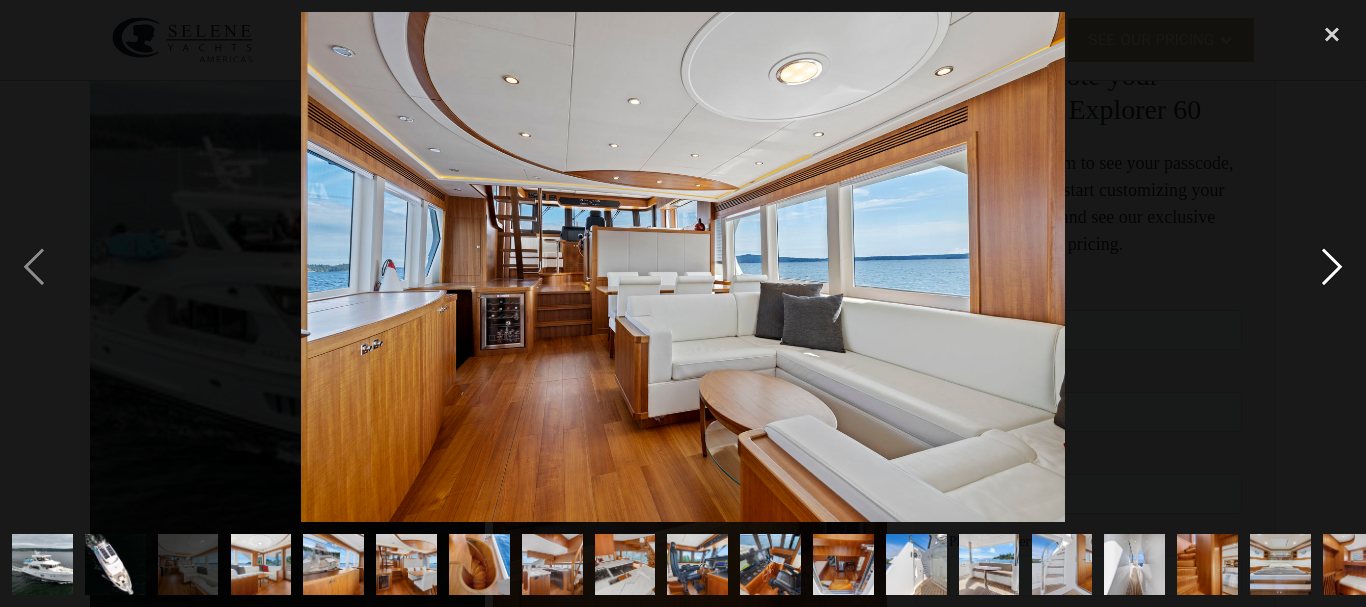 click at bounding box center [1332, 267] 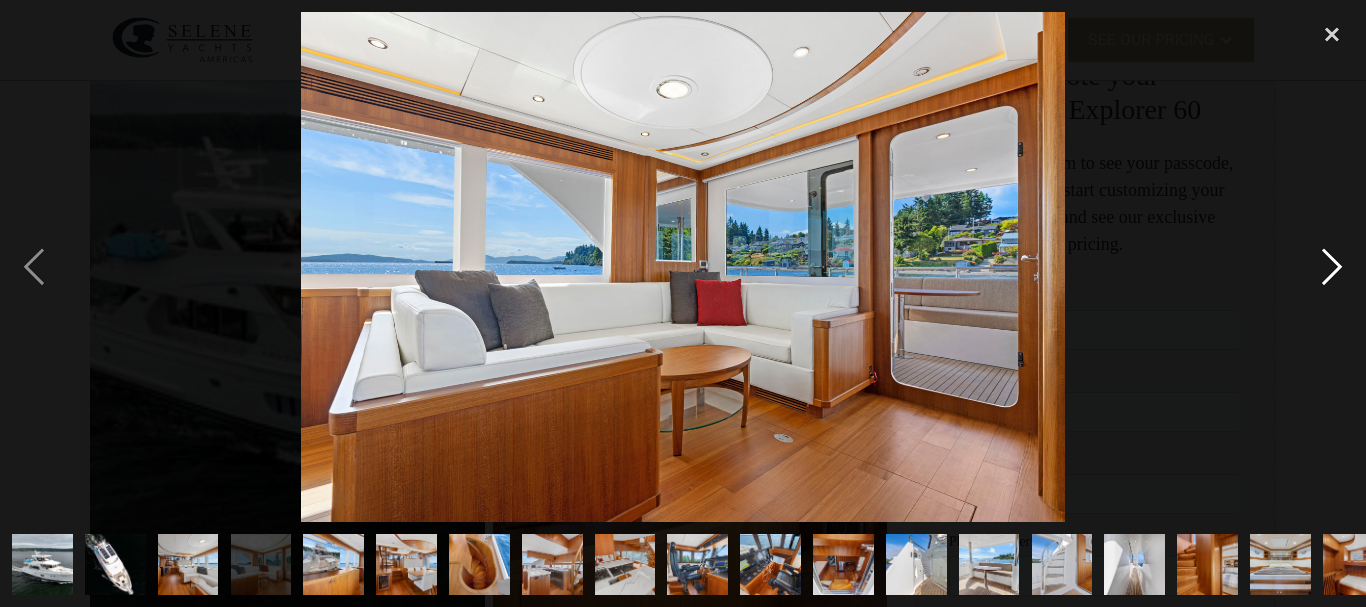 click at bounding box center [1332, 267] 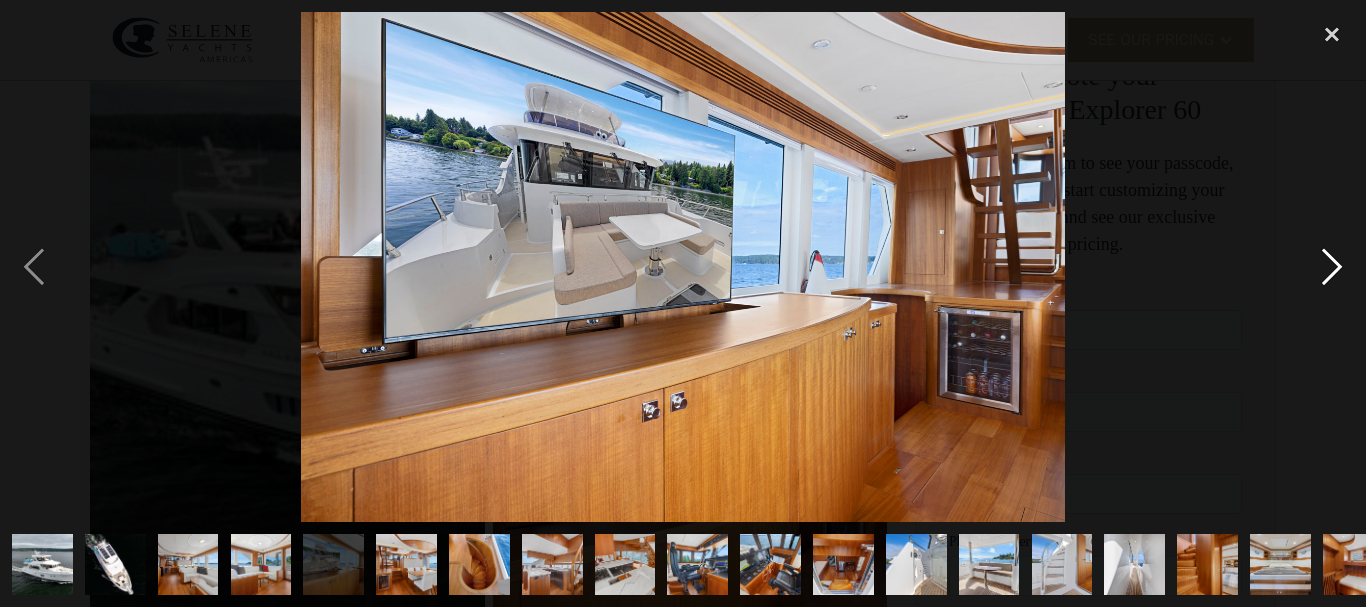 click at bounding box center (1332, 267) 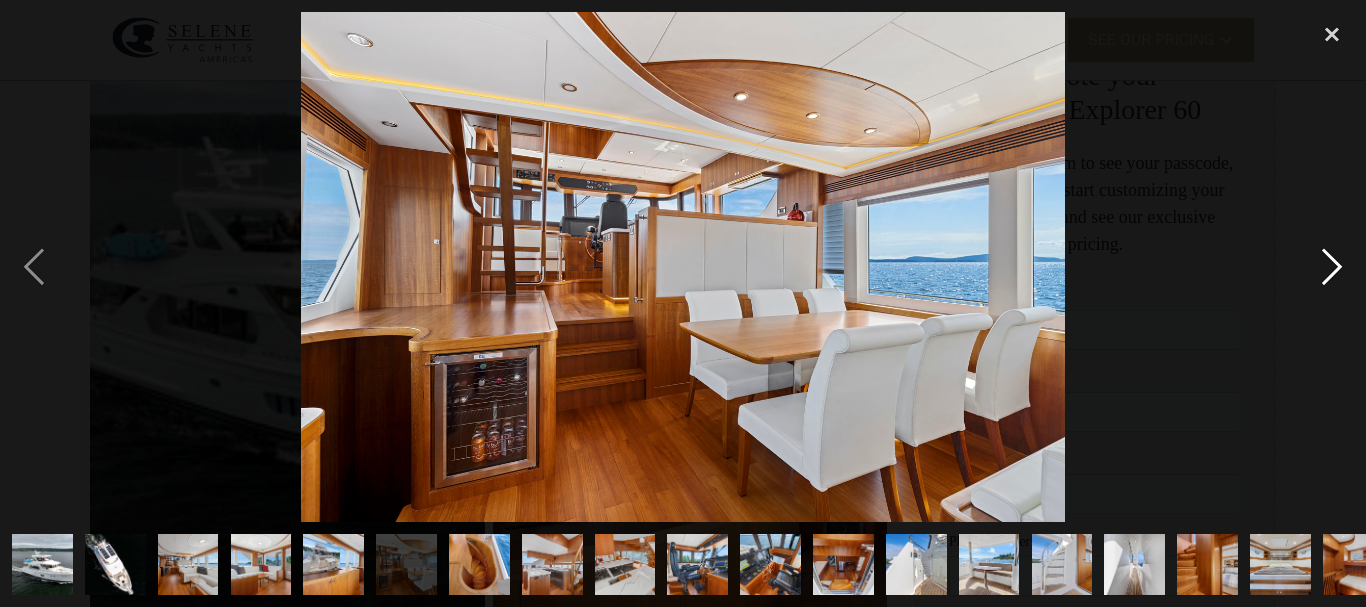 click at bounding box center (1332, 267) 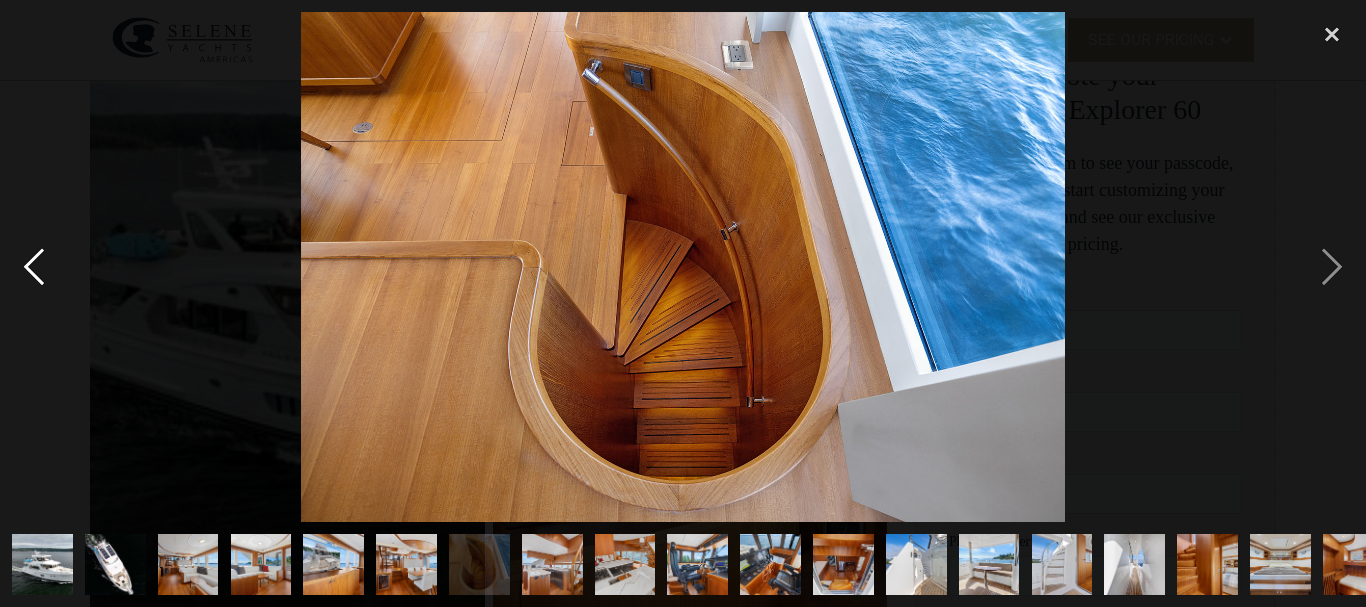 click at bounding box center [34, 267] 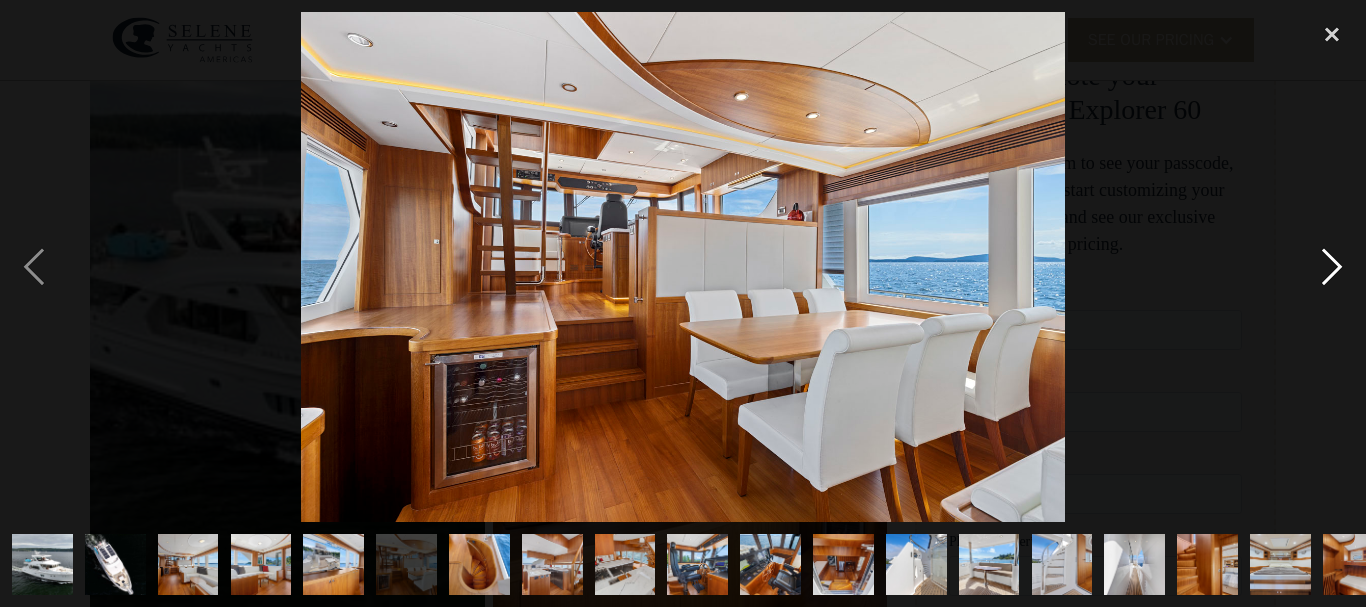 click at bounding box center [1332, 267] 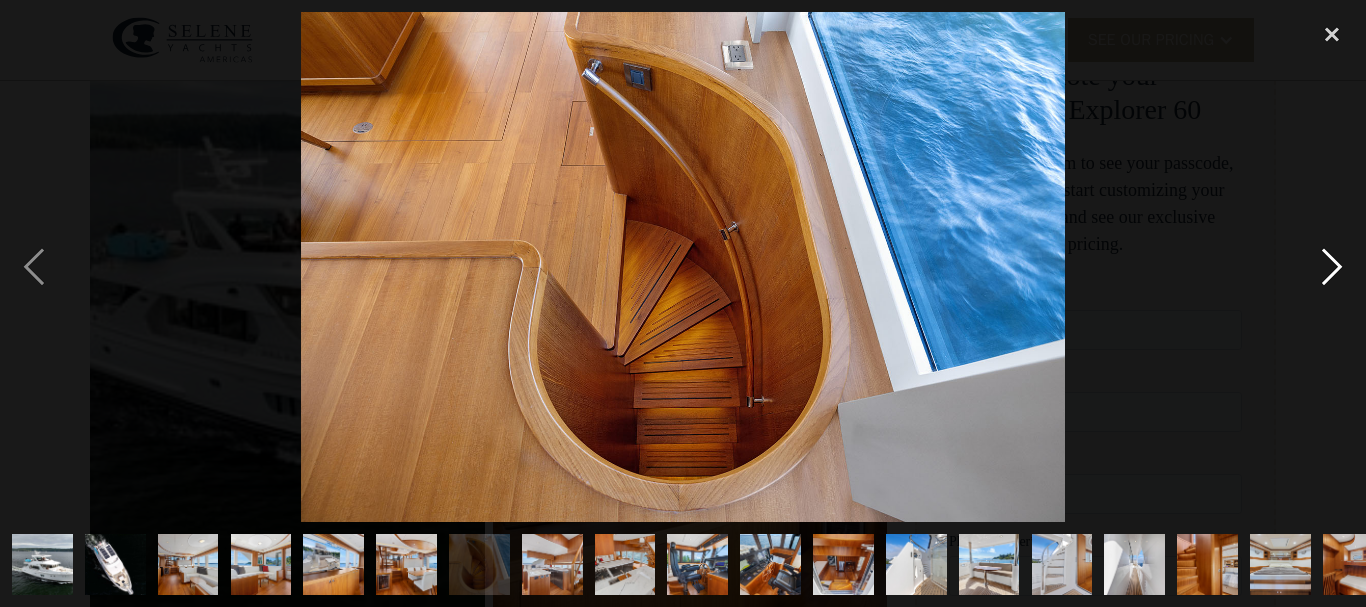 click at bounding box center (1332, 267) 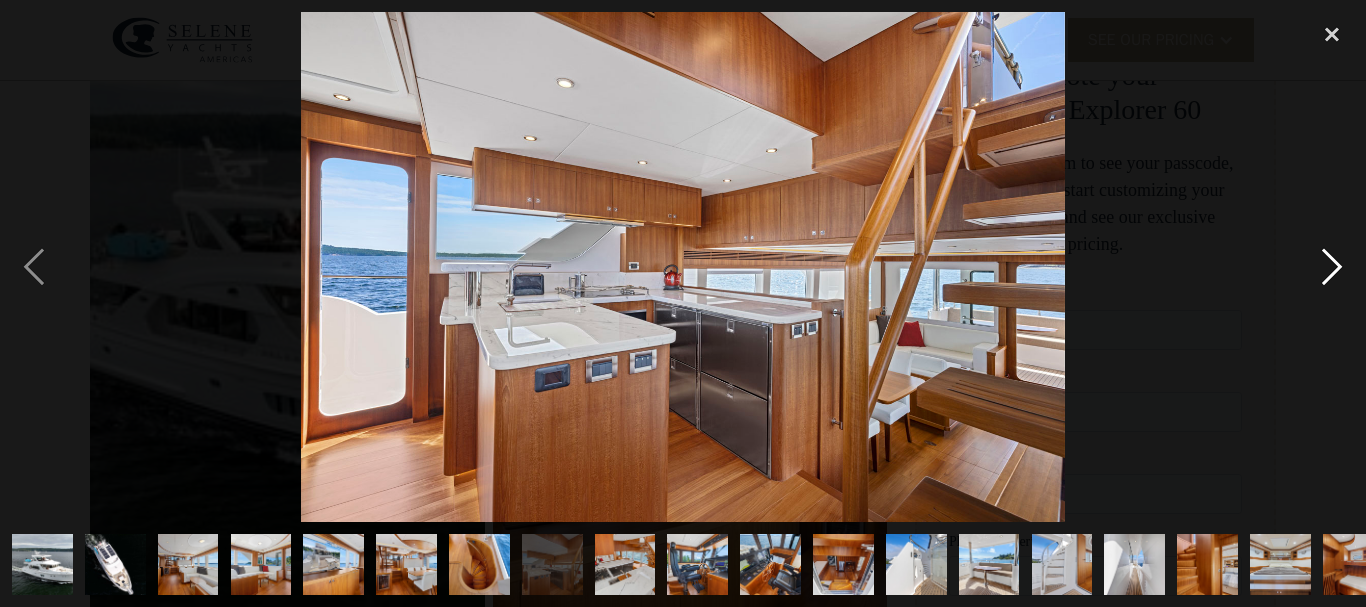 click at bounding box center [1332, 267] 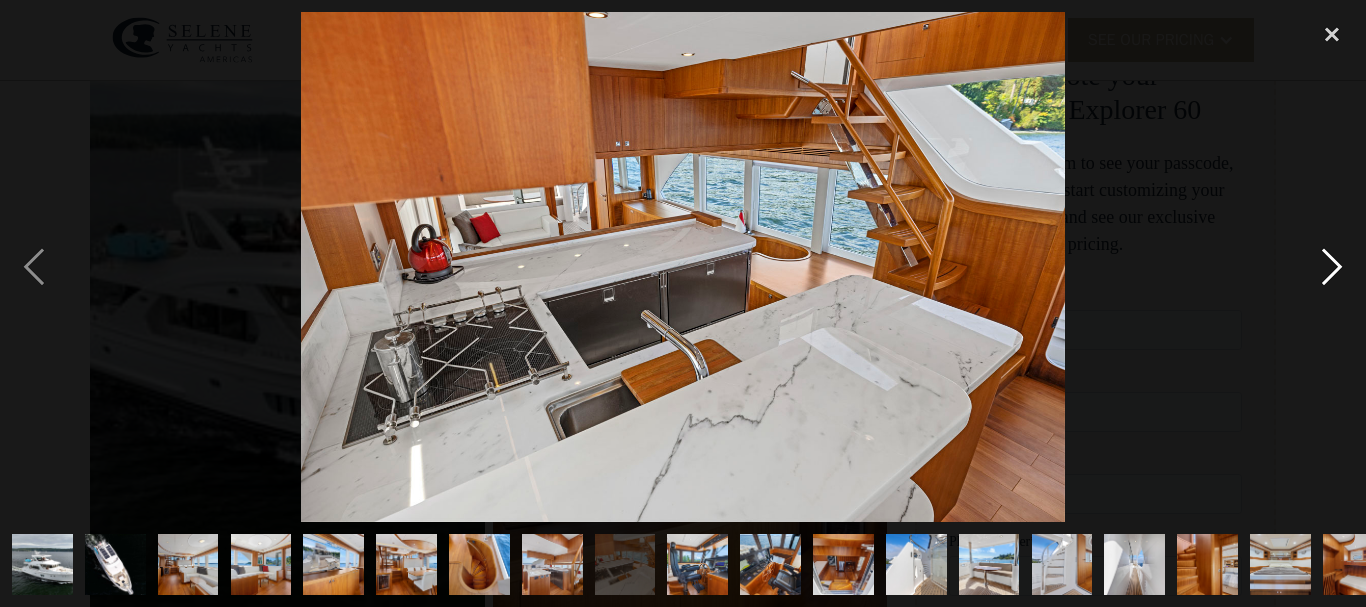 click at bounding box center [1332, 267] 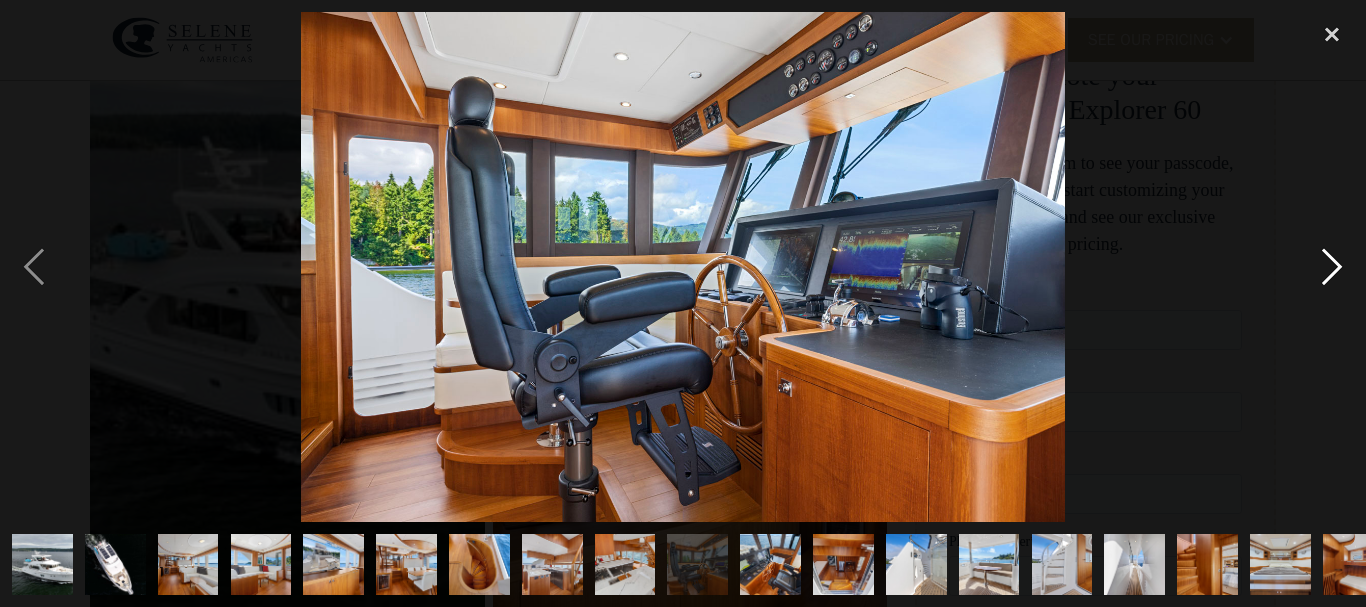 click at bounding box center [1332, 267] 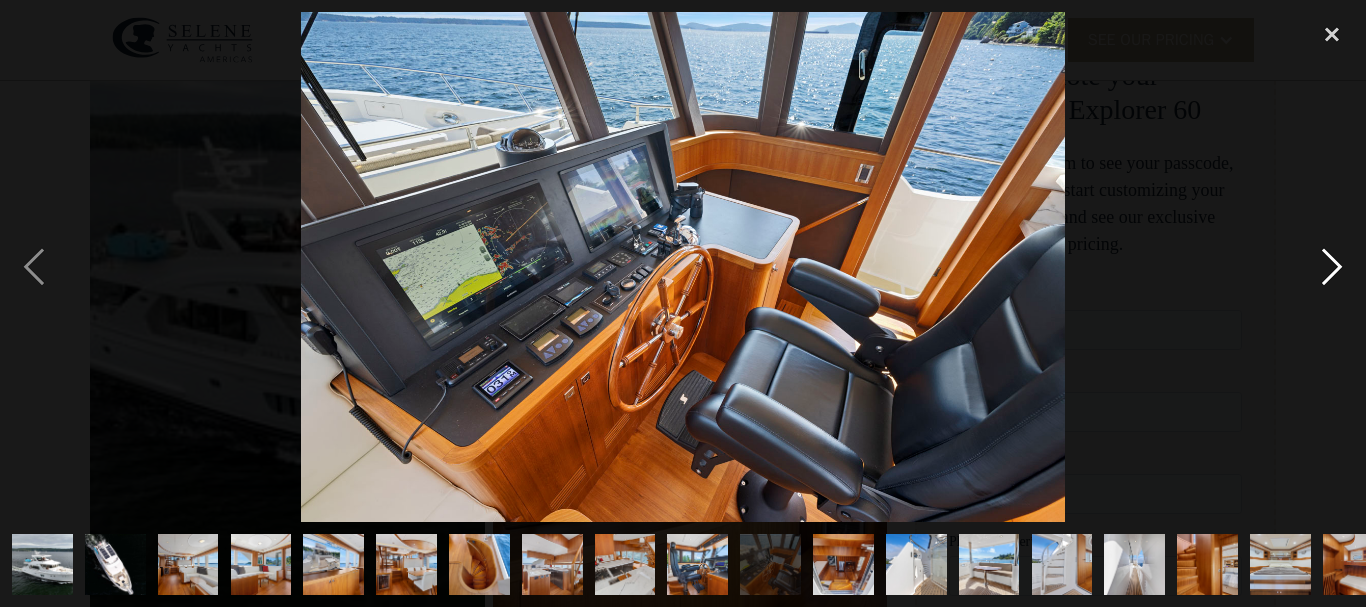 click at bounding box center (1332, 267) 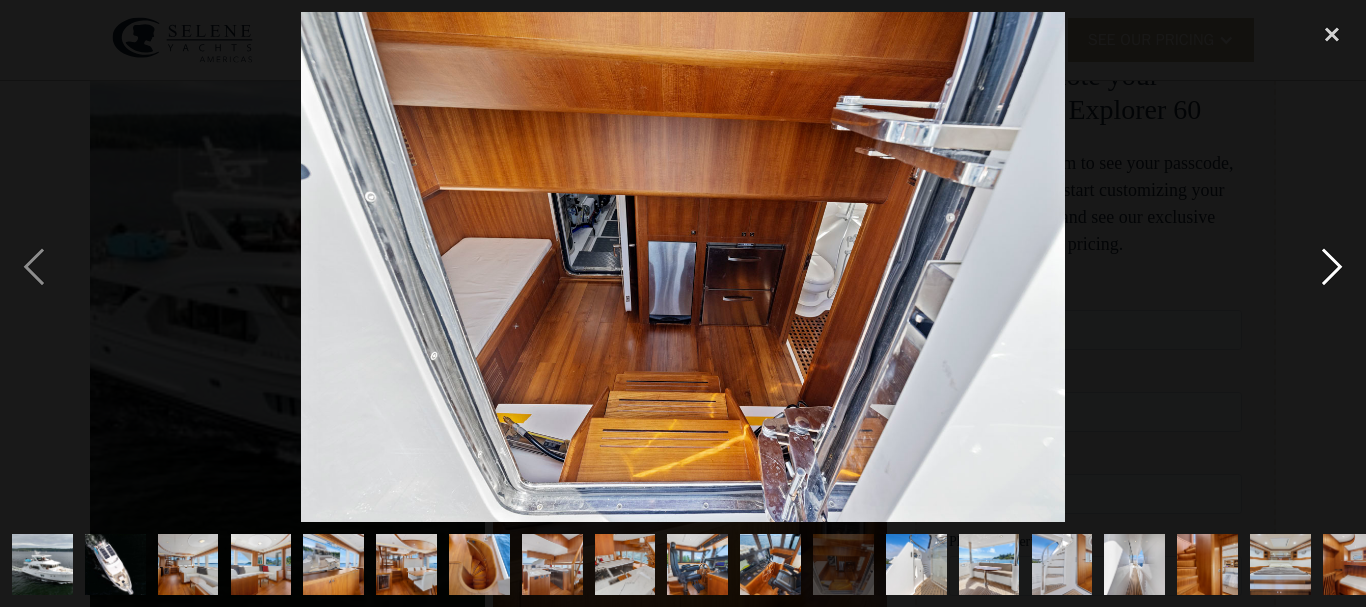 click at bounding box center (1332, 267) 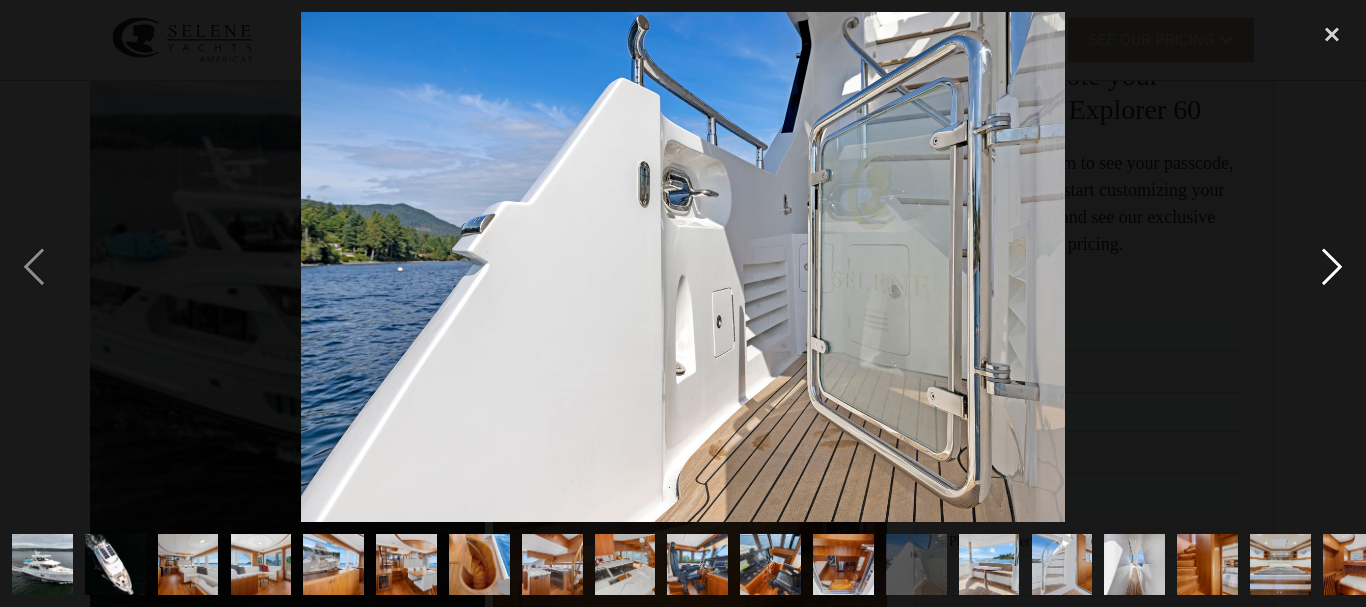 click at bounding box center (1332, 267) 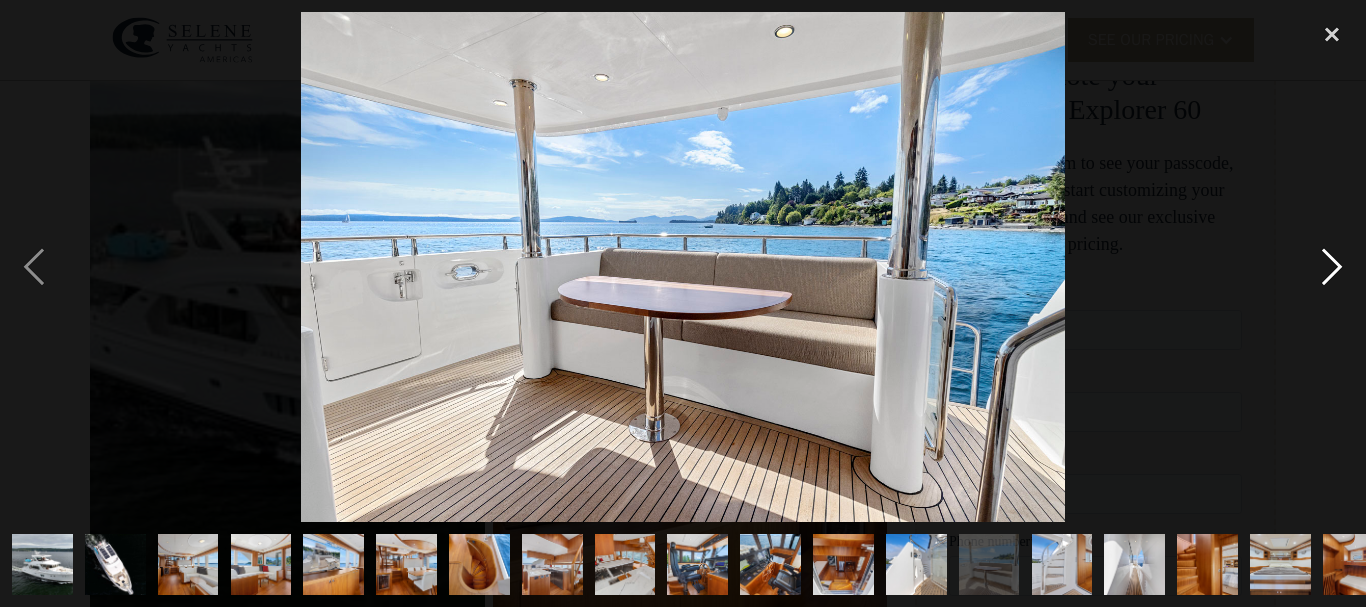 click at bounding box center [1332, 267] 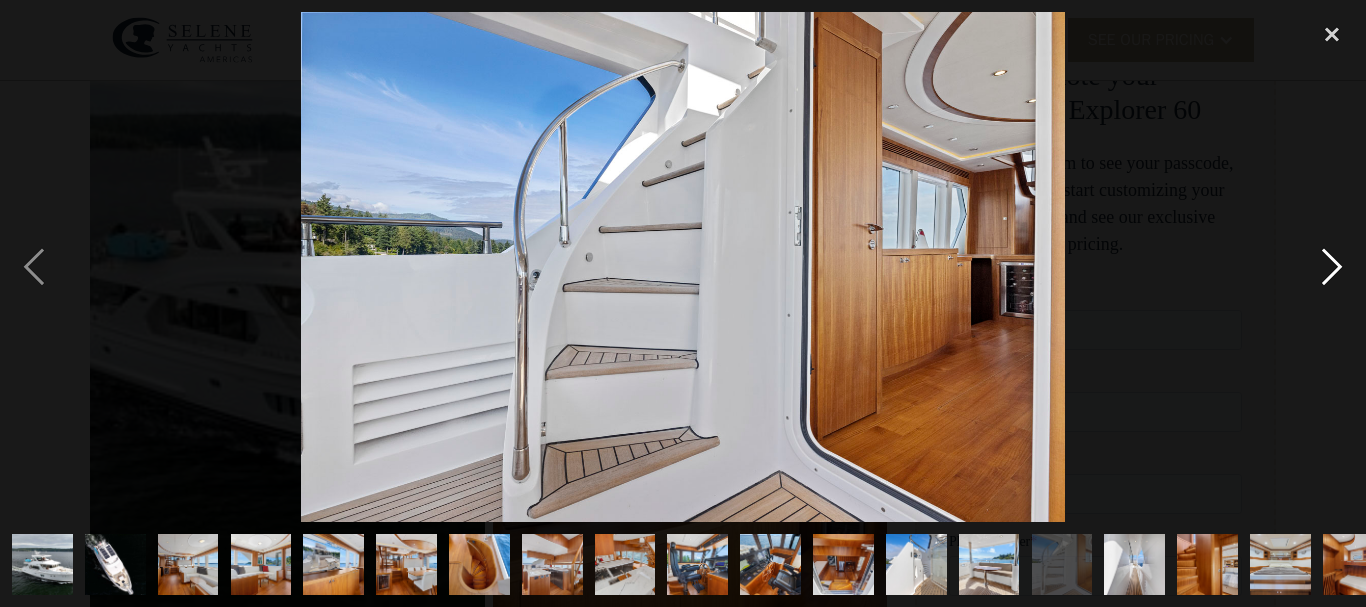 click at bounding box center (1332, 267) 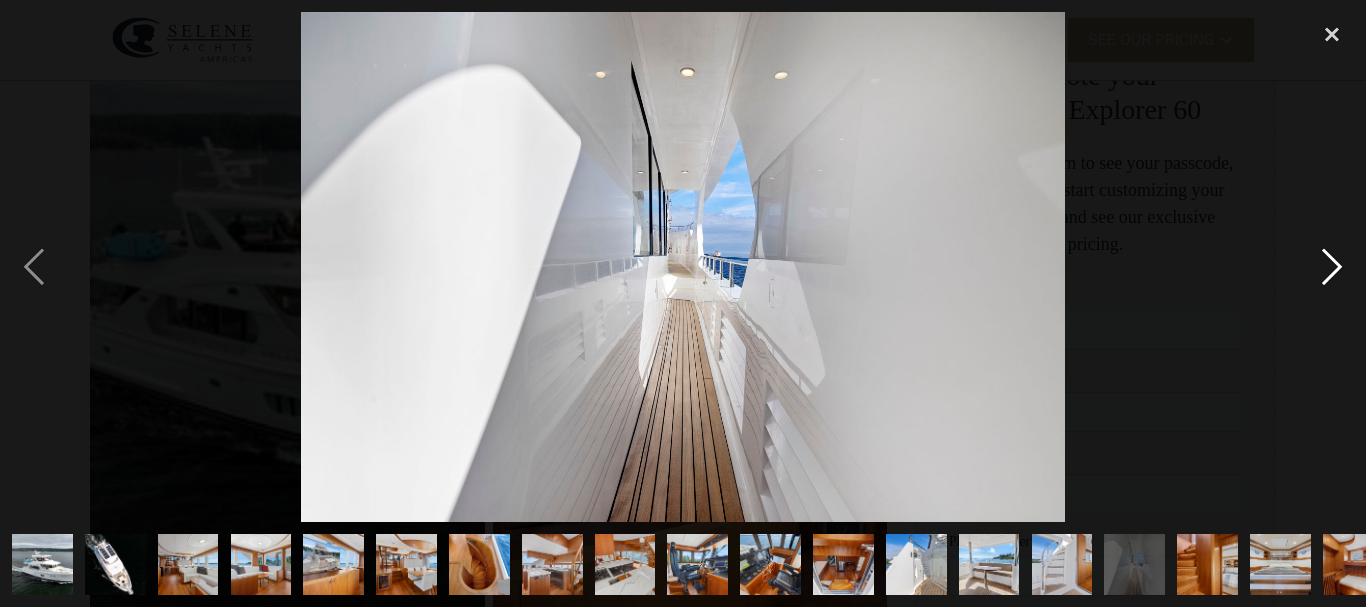 click at bounding box center (1332, 267) 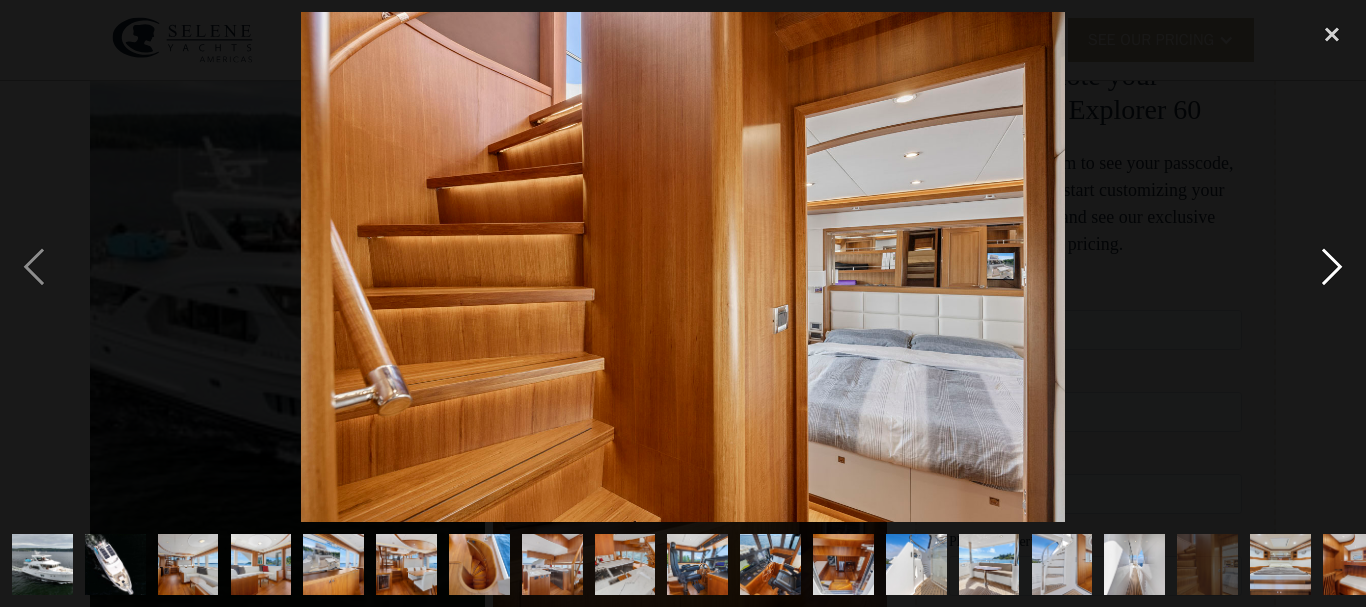 click at bounding box center [1332, 267] 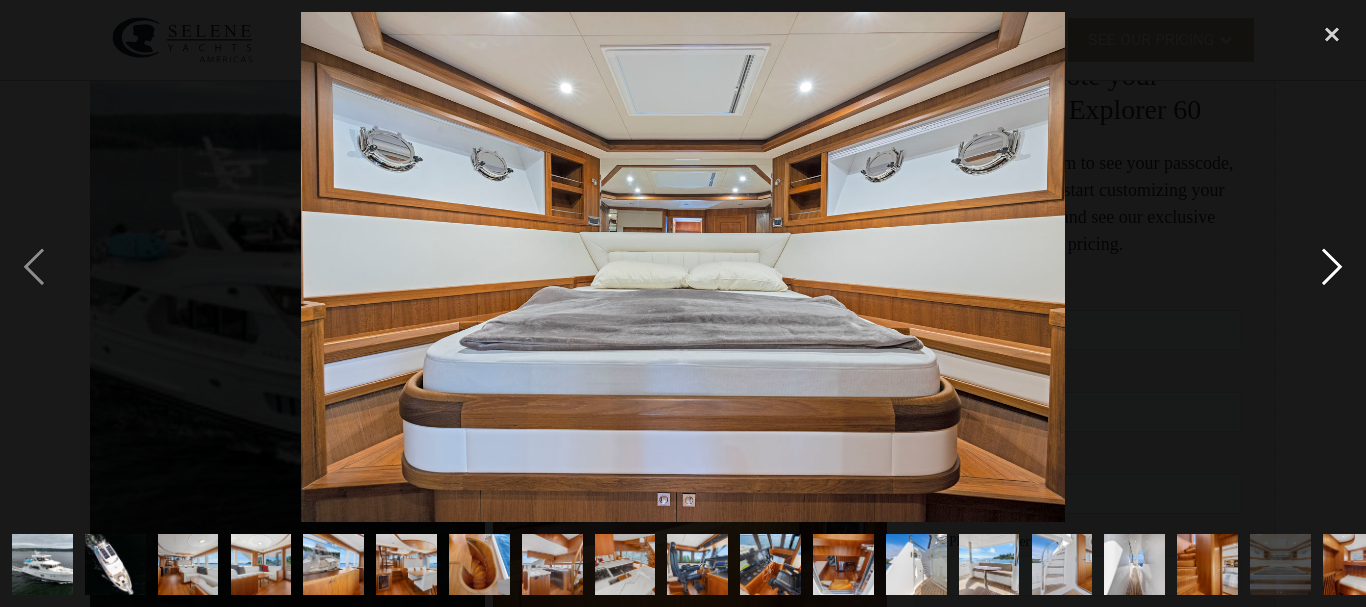 click at bounding box center [1332, 267] 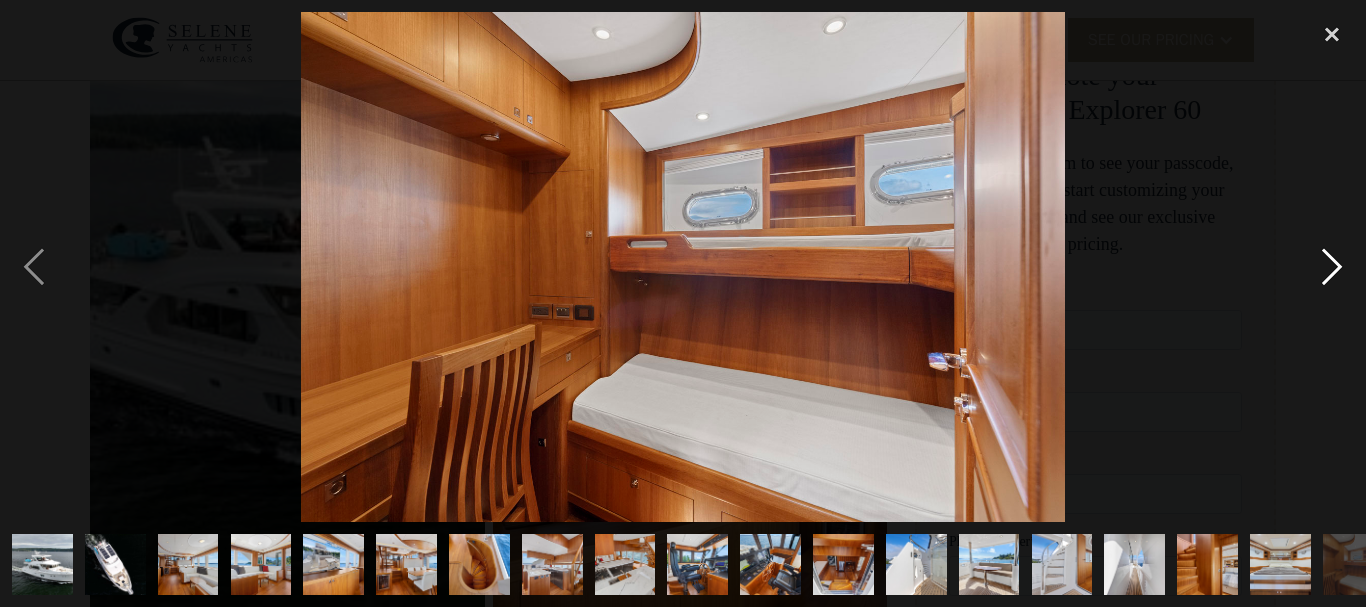scroll, scrollTop: 0, scrollLeft: 466, axis: horizontal 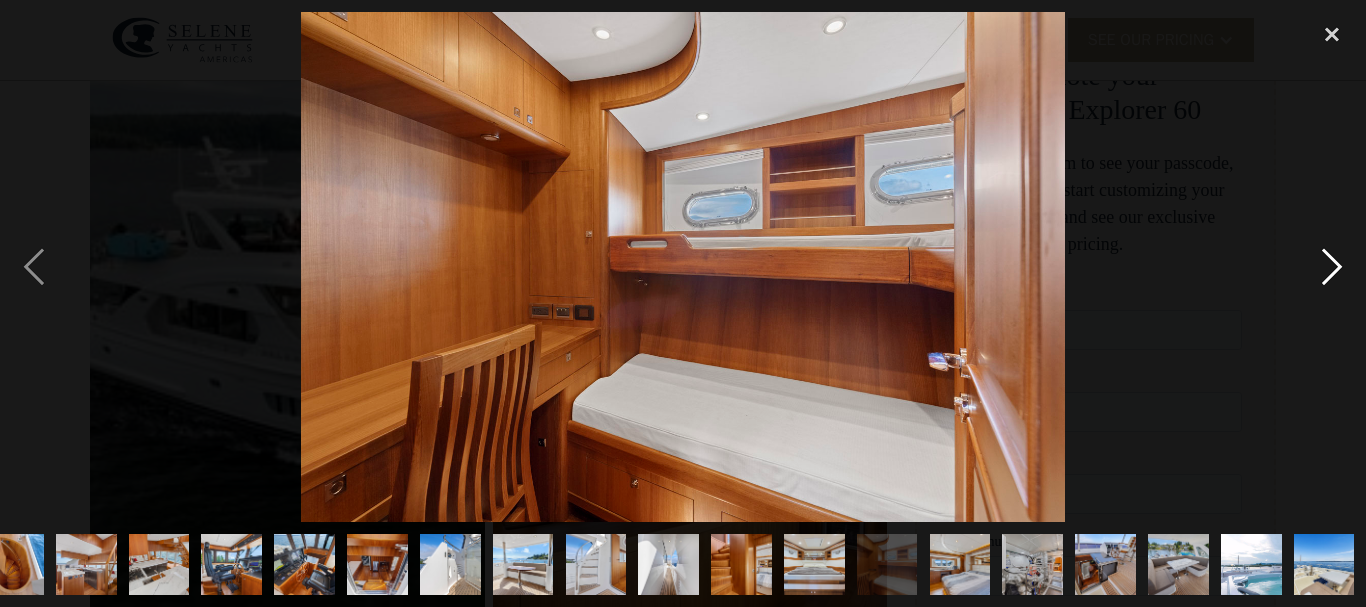 click at bounding box center [1332, 267] 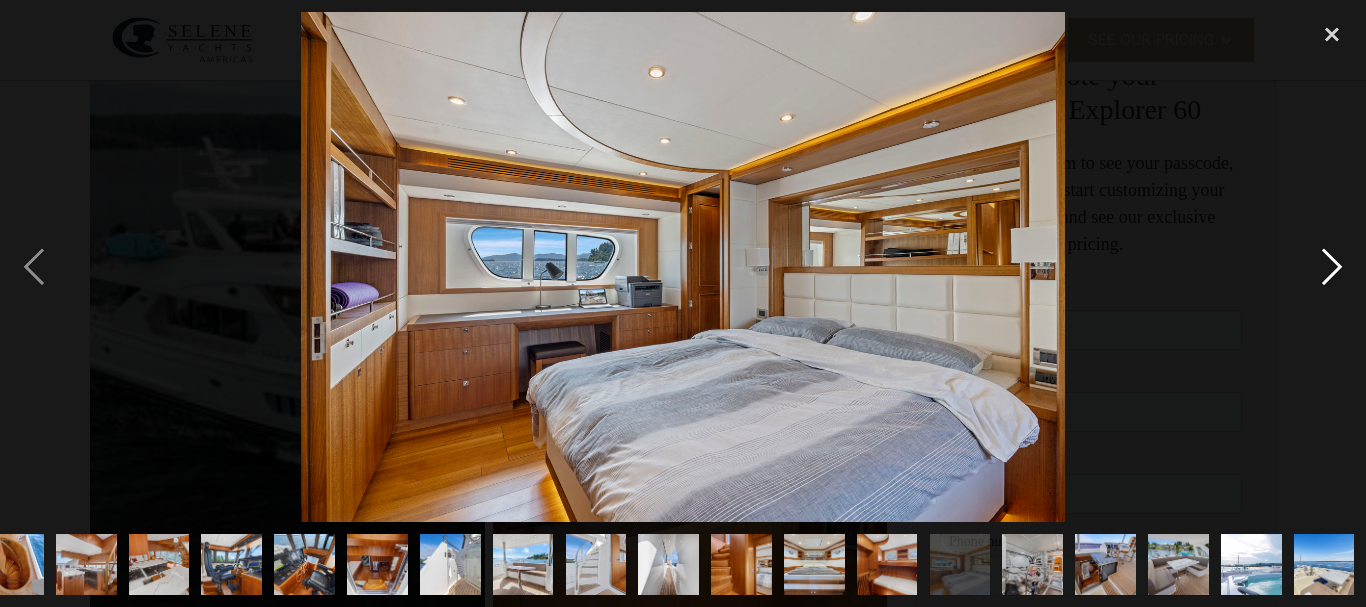 click at bounding box center (1332, 267) 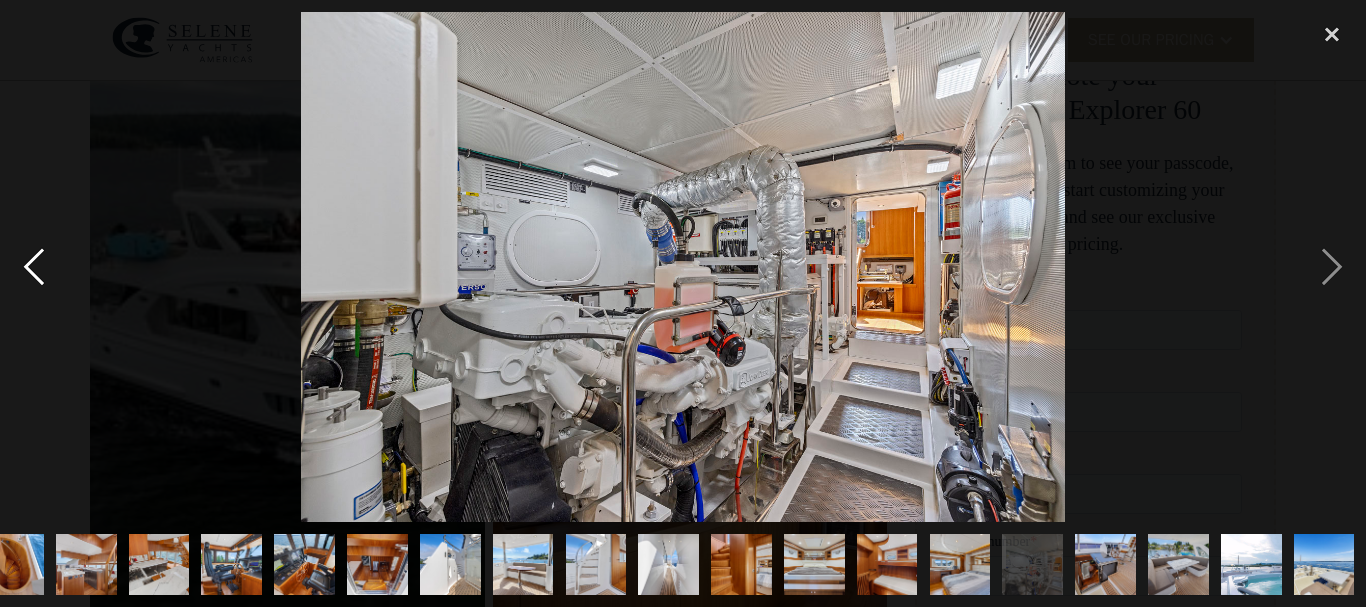 click at bounding box center [34, 267] 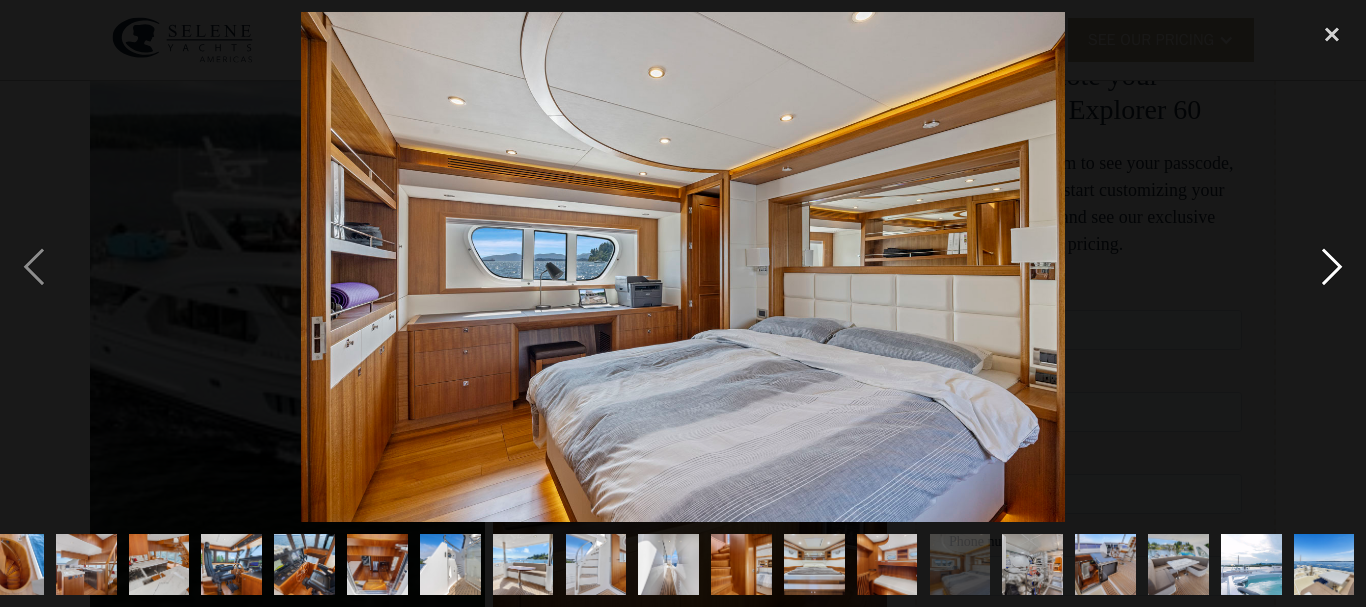 click at bounding box center (1332, 267) 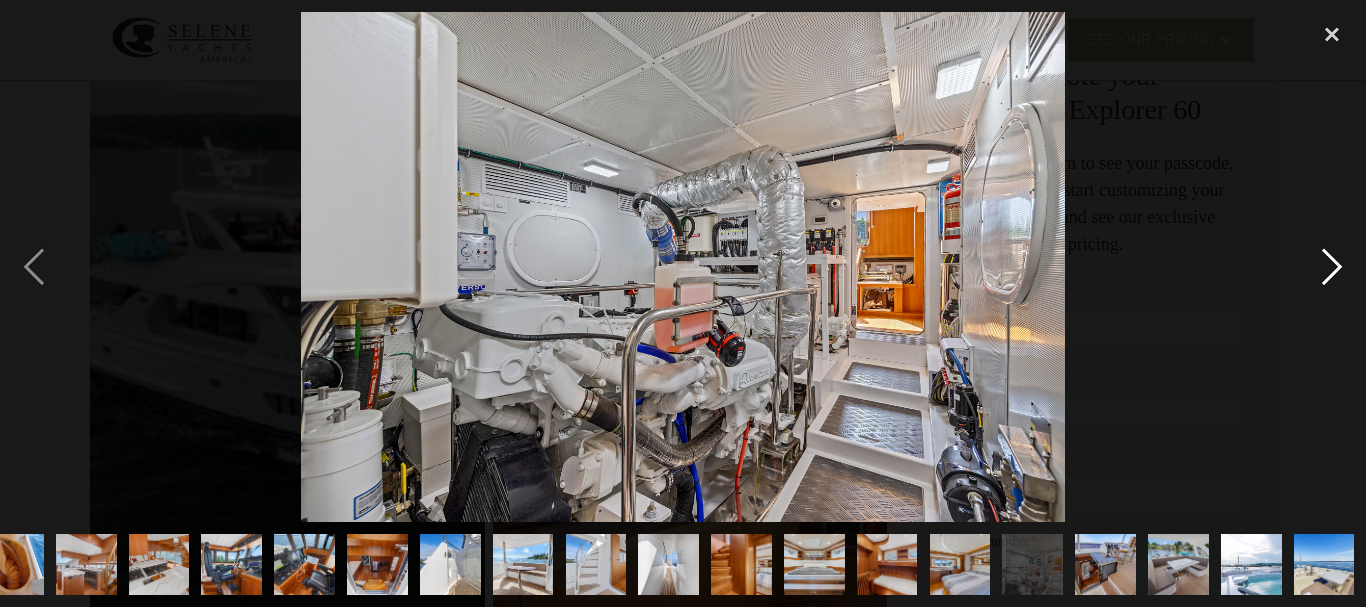 click at bounding box center [1332, 267] 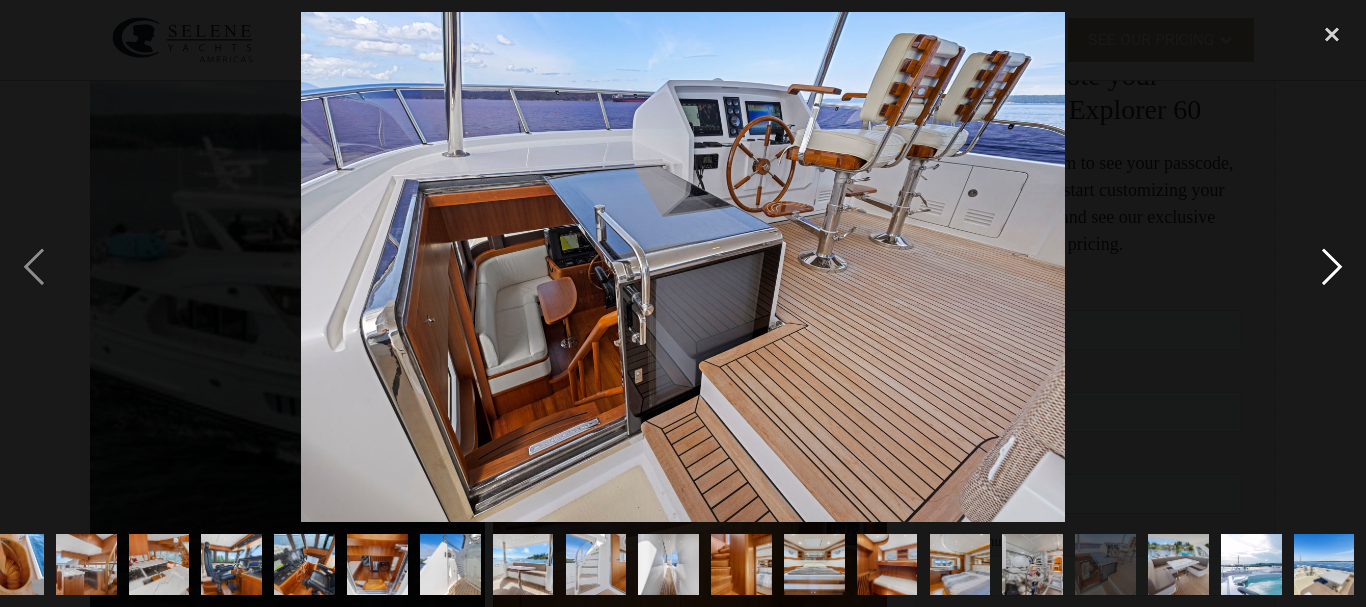 click at bounding box center [1332, 267] 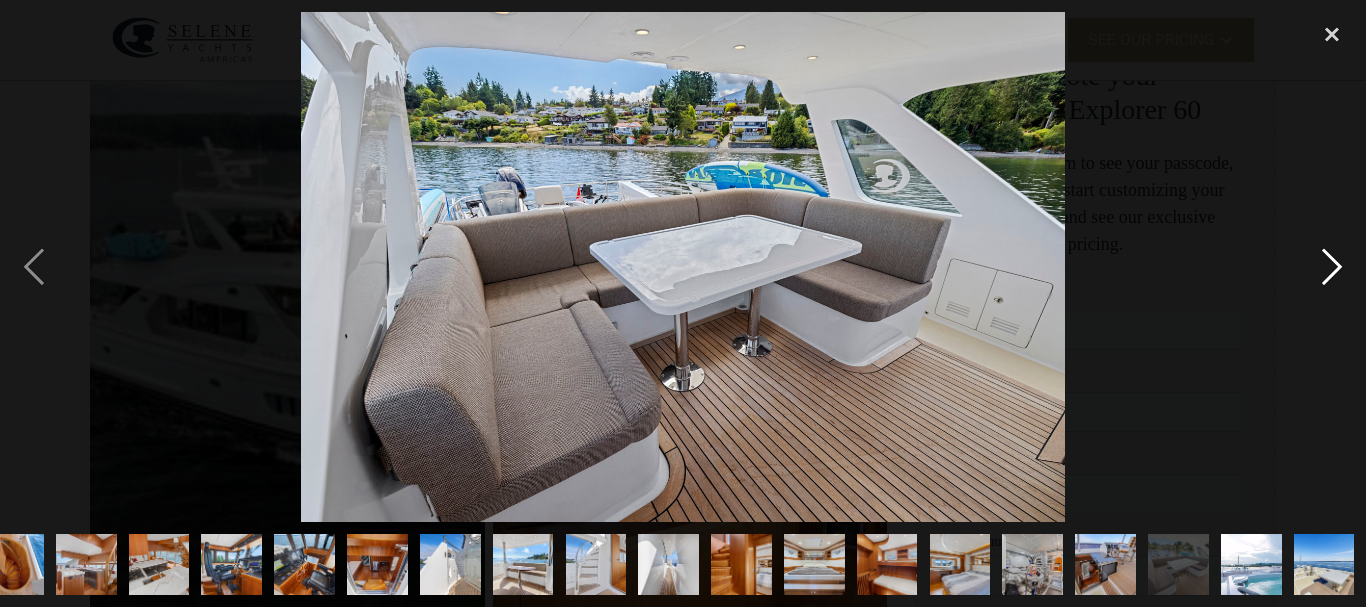 click at bounding box center (1332, 267) 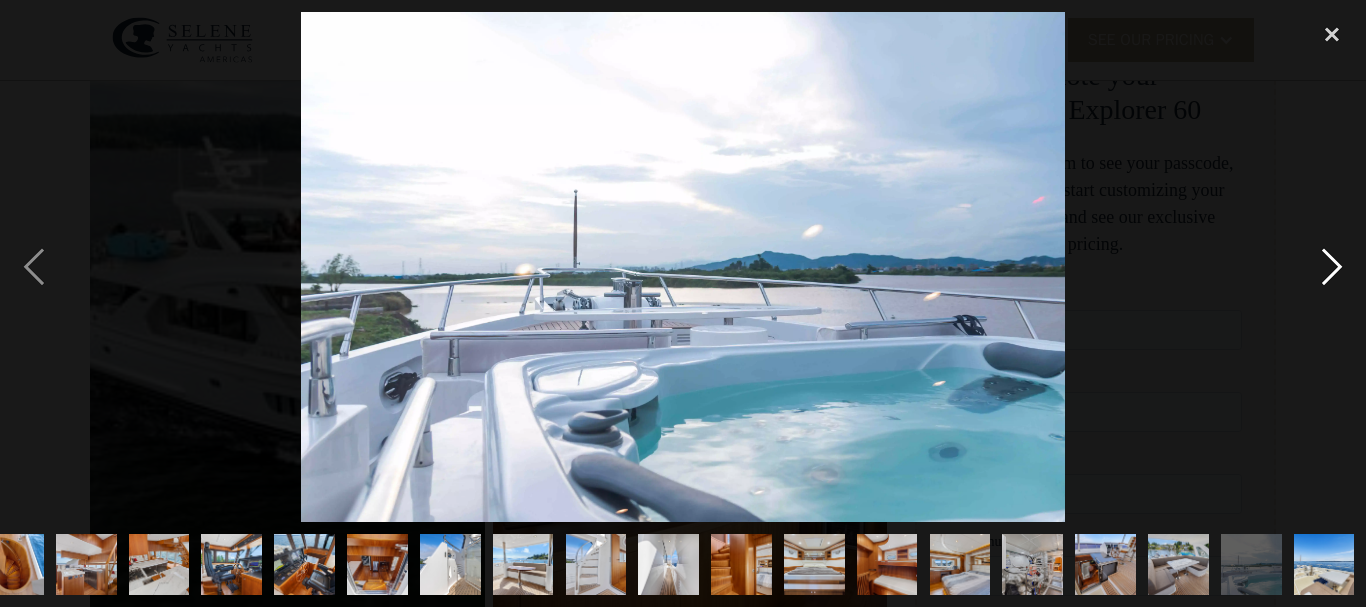 click at bounding box center (1332, 267) 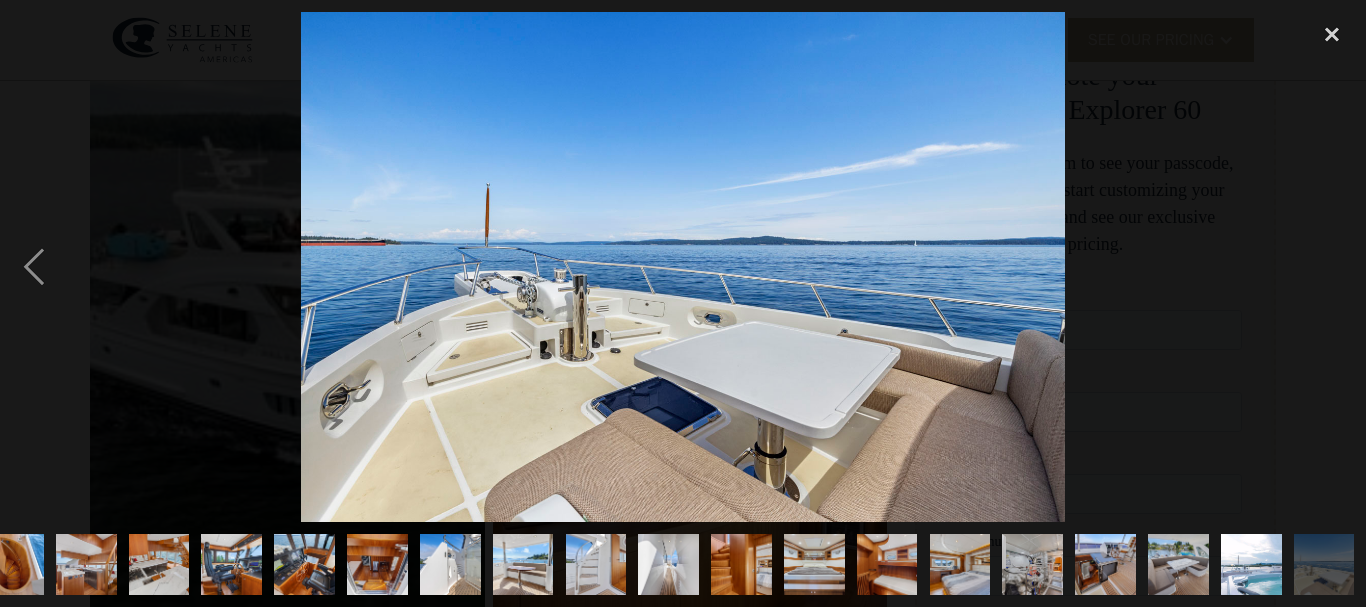 click at bounding box center (1332, 267) 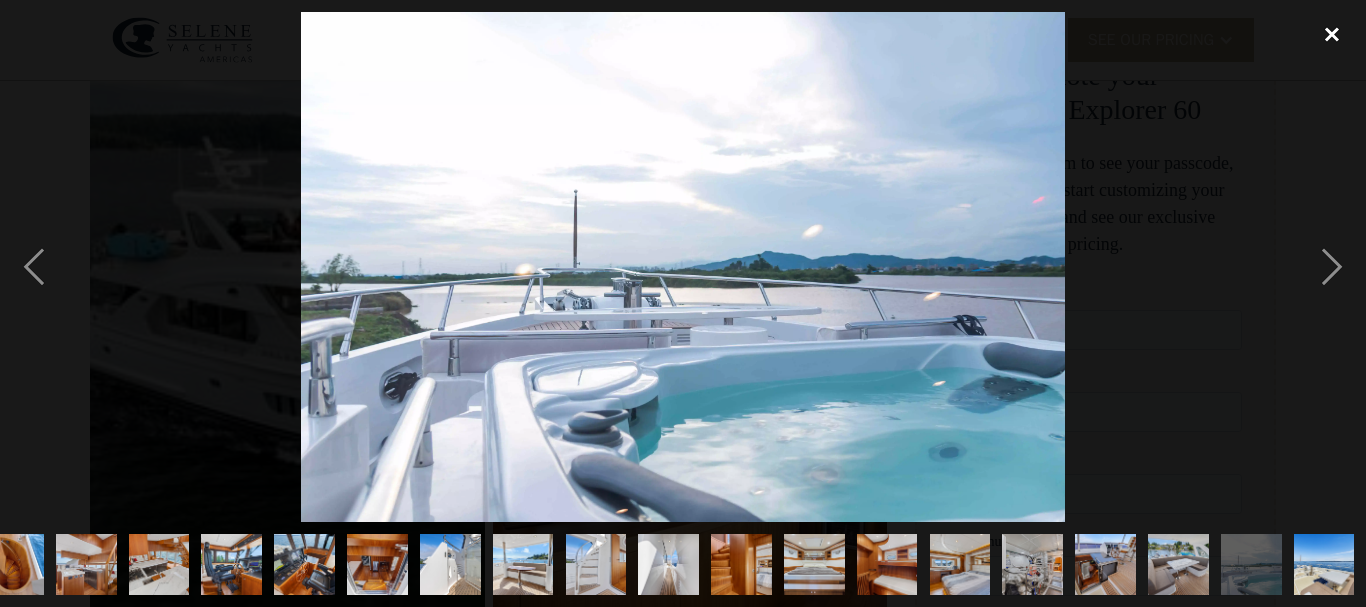 click at bounding box center (1332, 34) 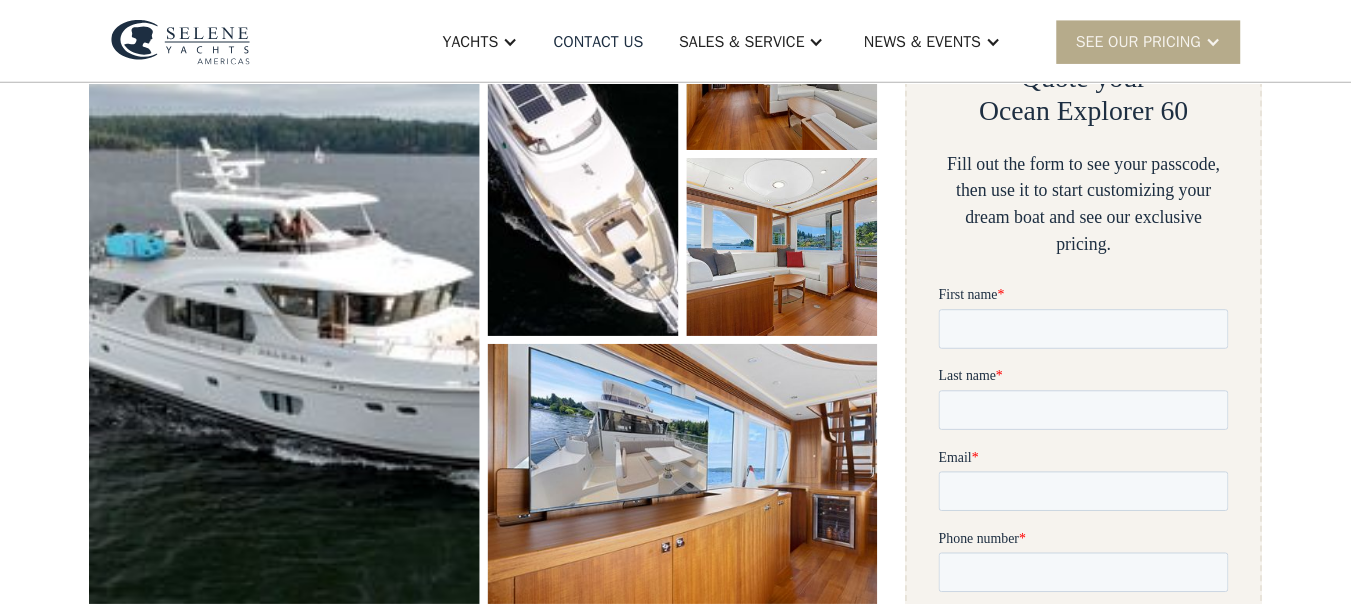 scroll, scrollTop: 398, scrollLeft: 0, axis: vertical 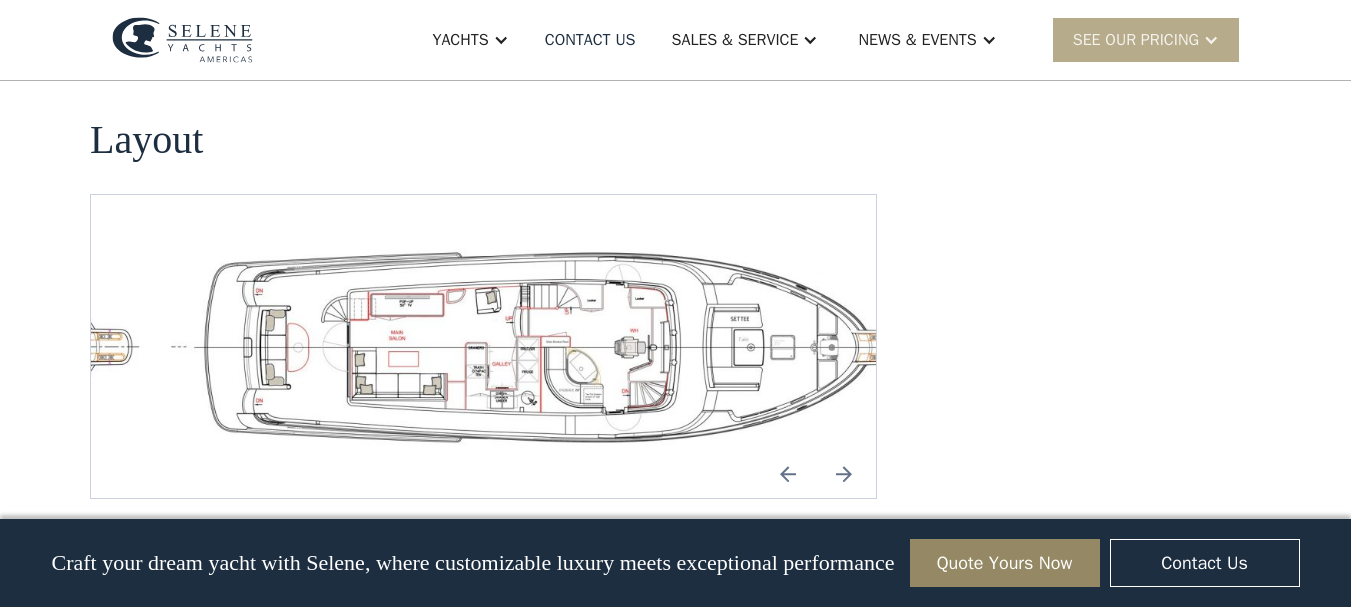 click at bounding box center (788, 474) 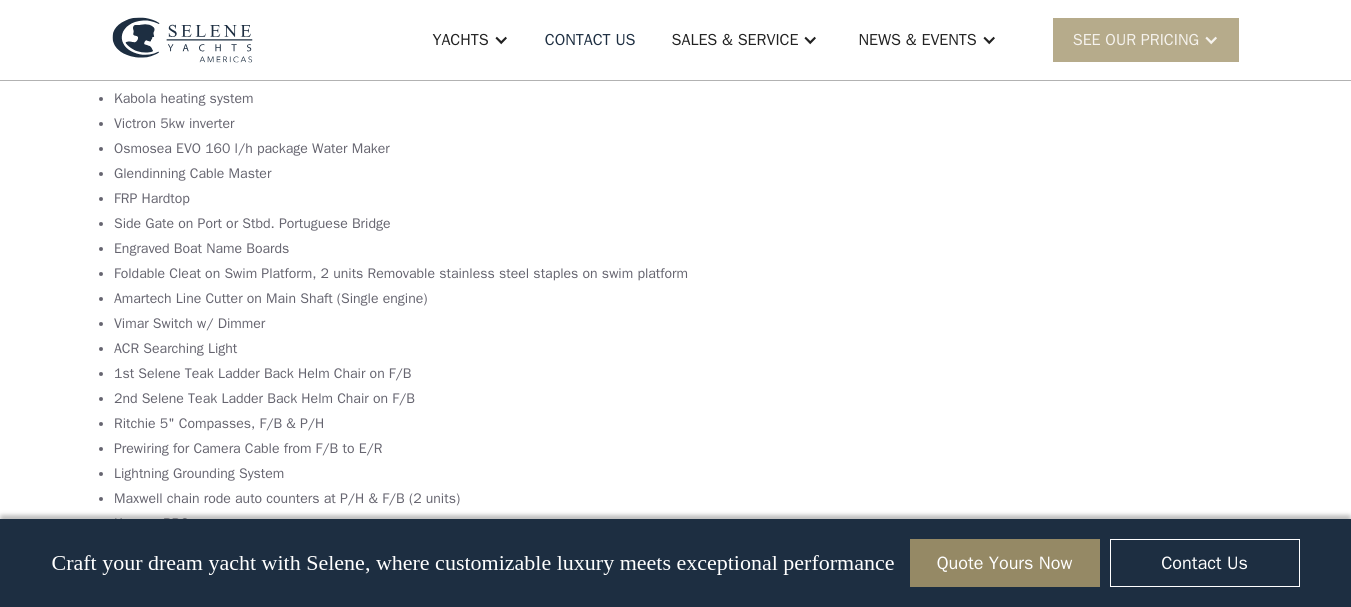 scroll, scrollTop: 0, scrollLeft: 0, axis: both 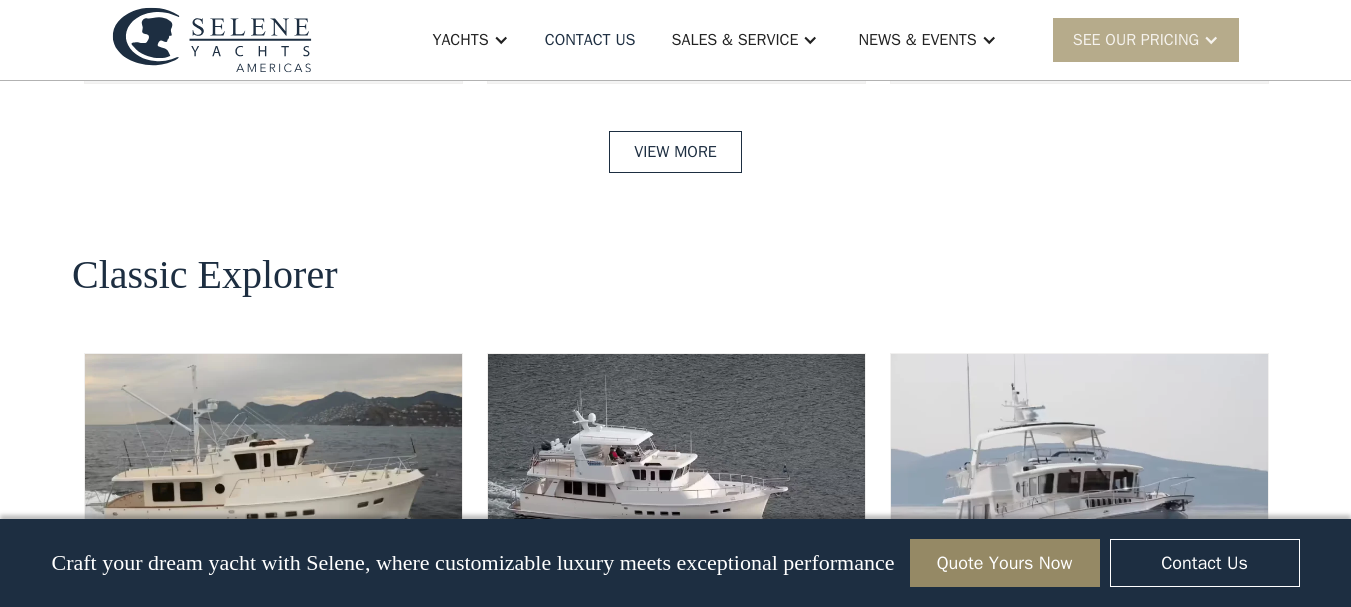 click at bounding box center (1311, 591) 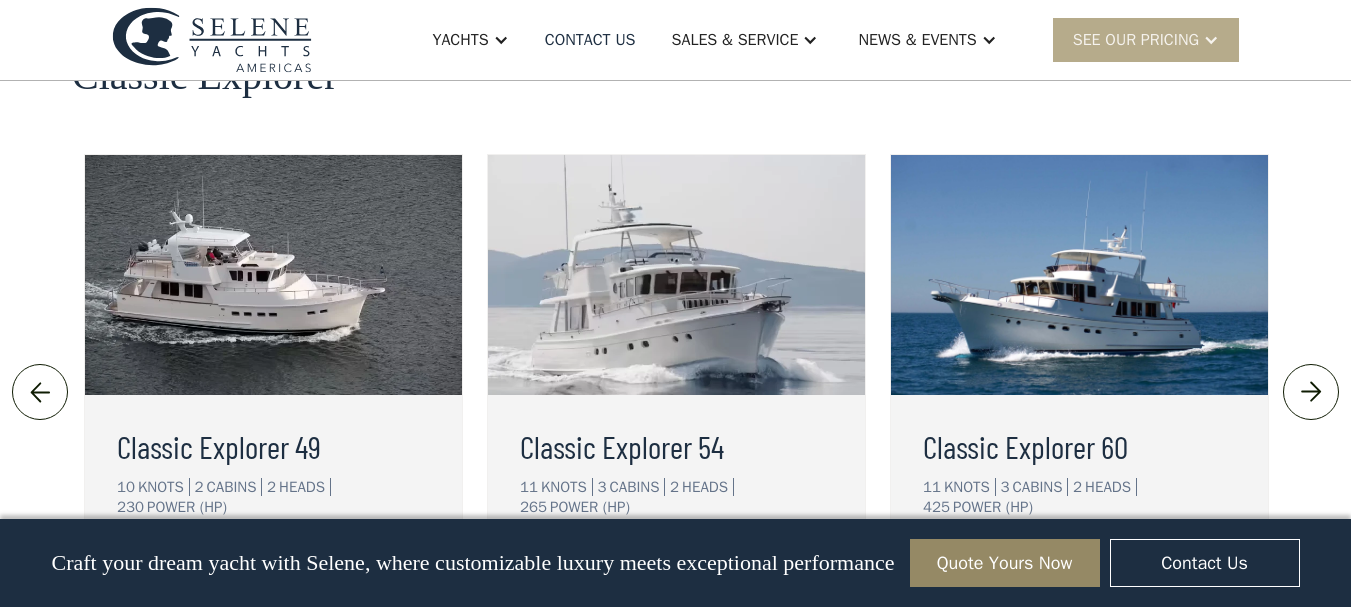 scroll, scrollTop: 4407, scrollLeft: 0, axis: vertical 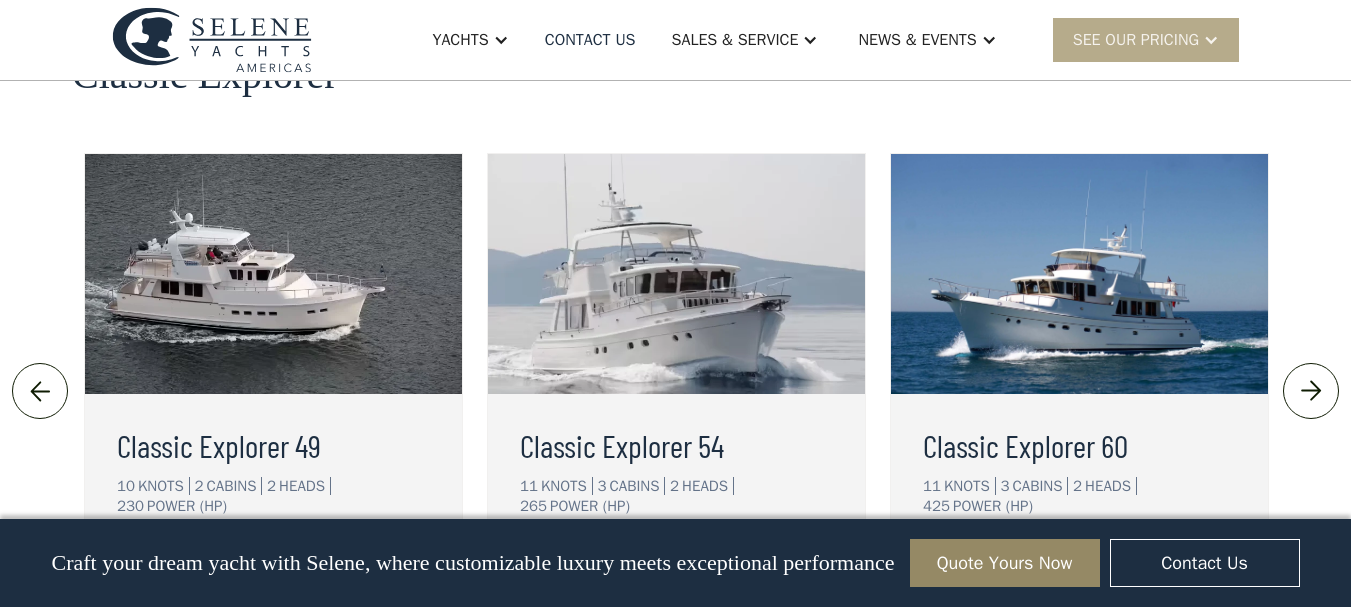 click at bounding box center [1311, 391] 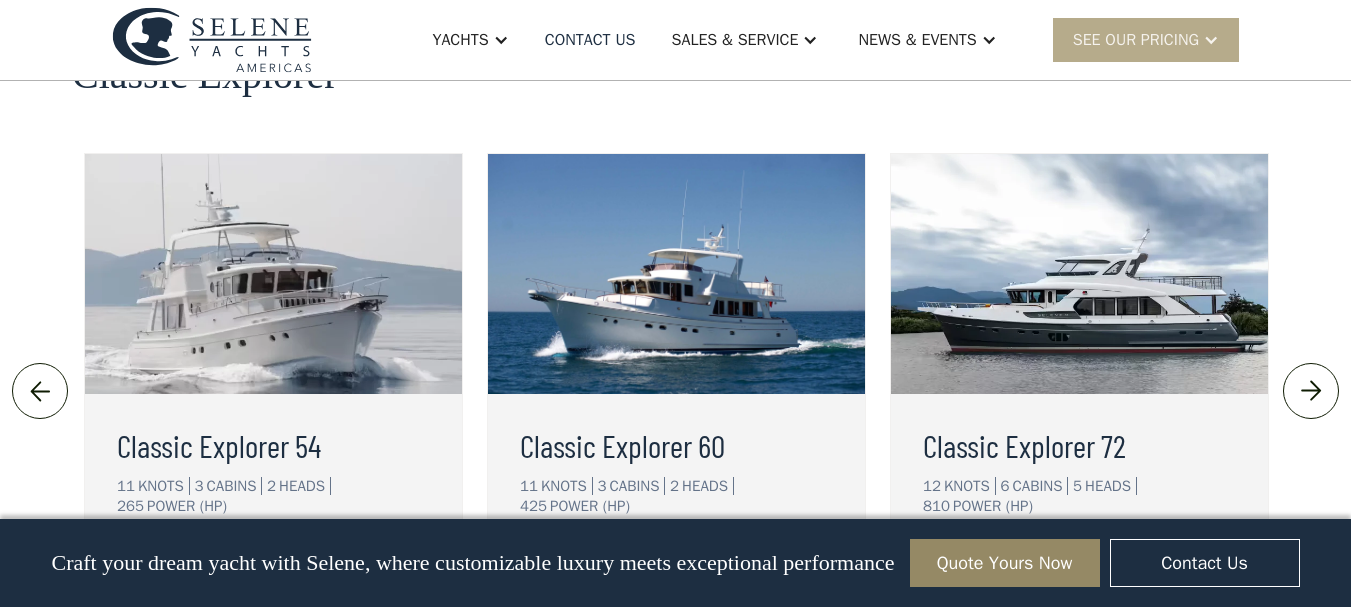 click at bounding box center [1311, 391] 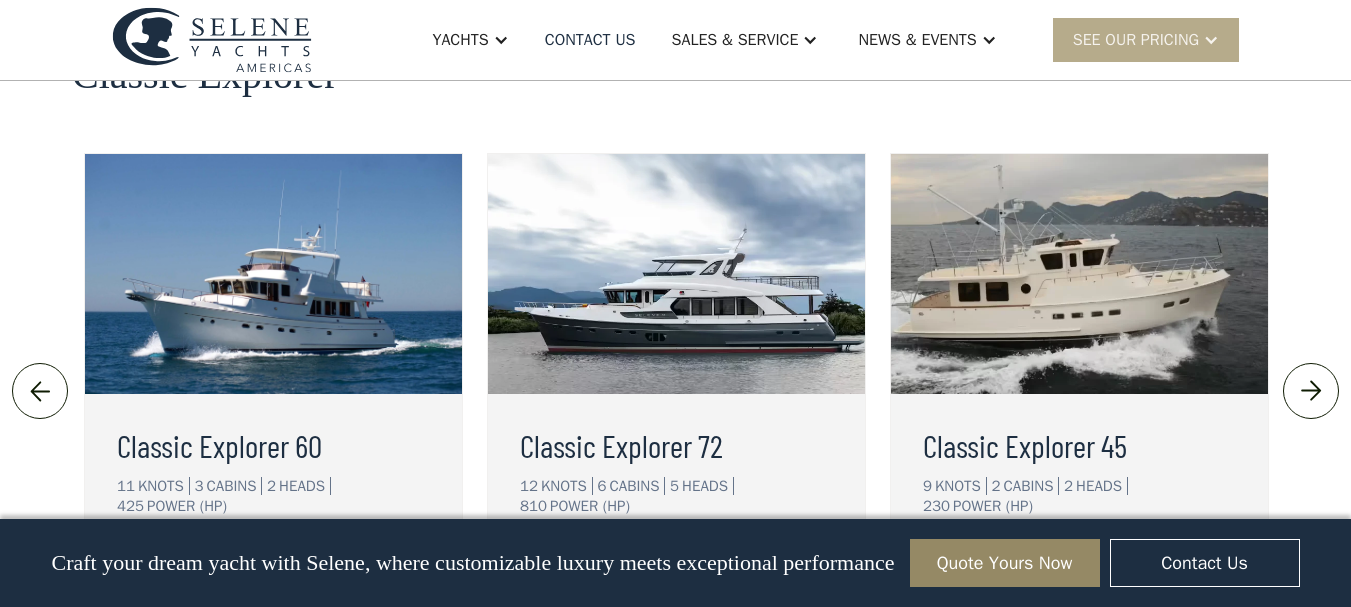 click at bounding box center [1311, 391] 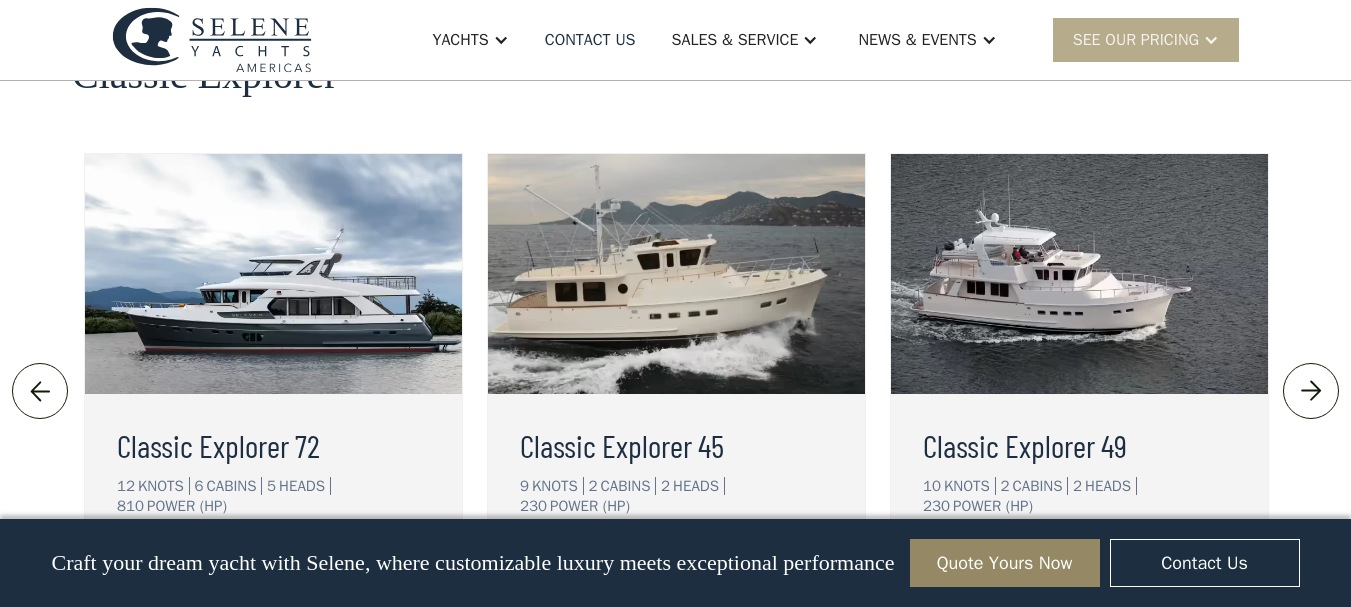 click at bounding box center (1311, 391) 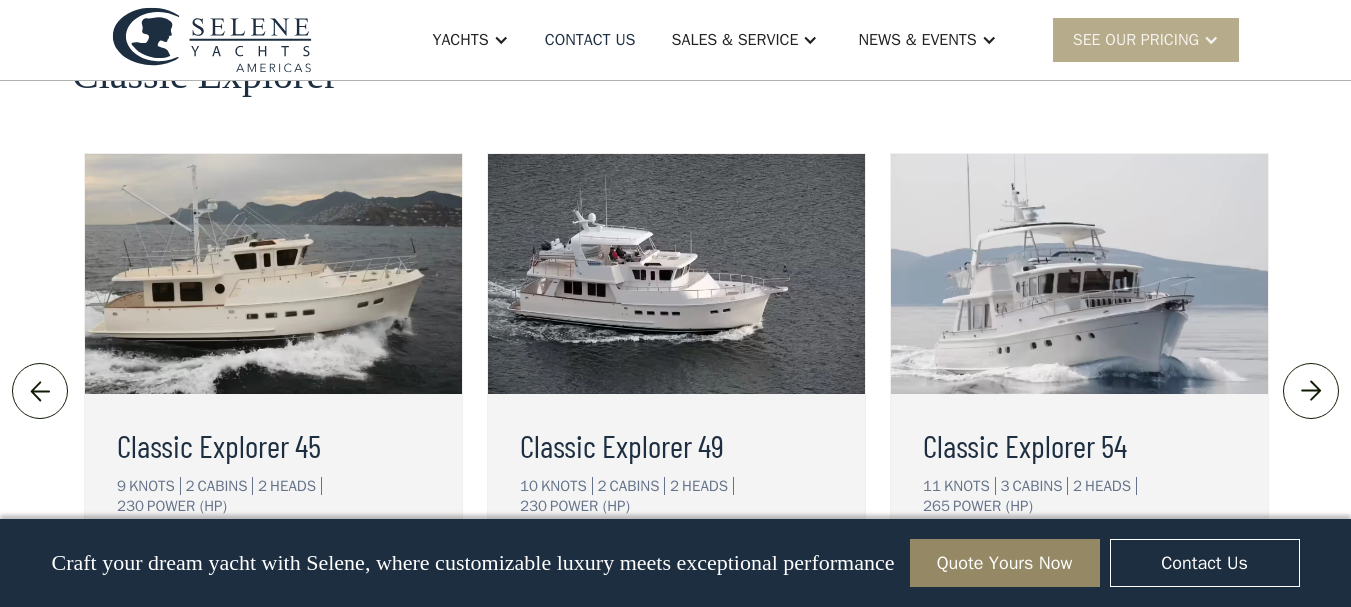 click at bounding box center [1311, 391] 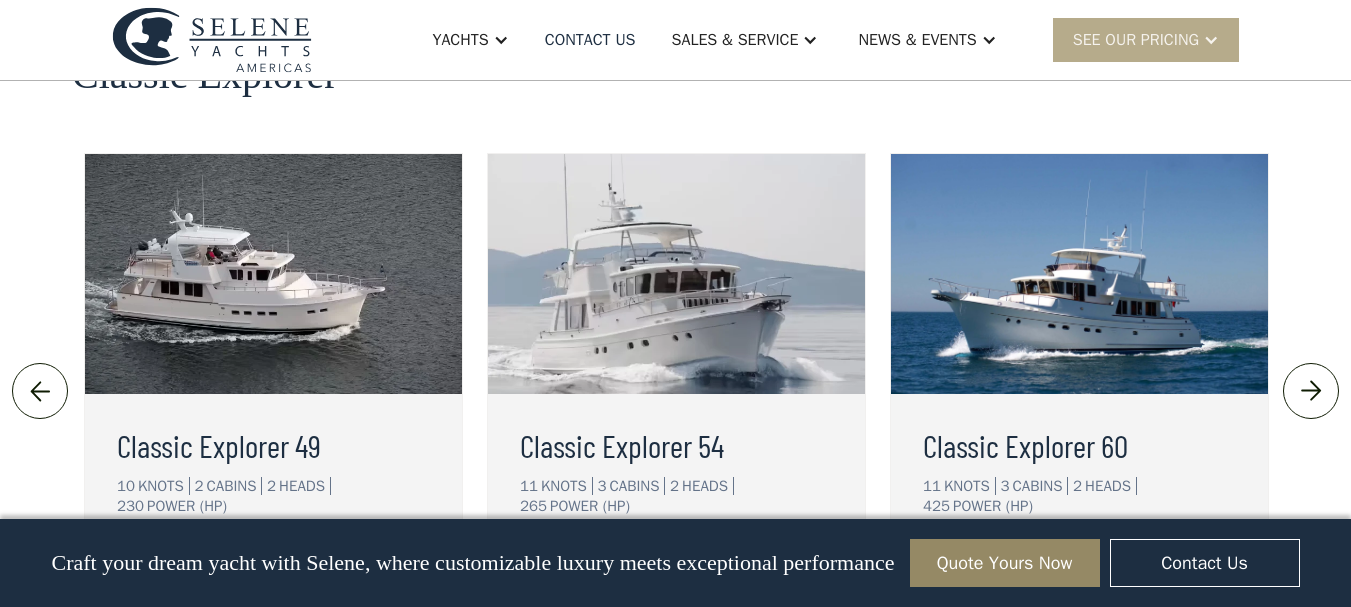 click on "view details" at bounding box center [595, 568] 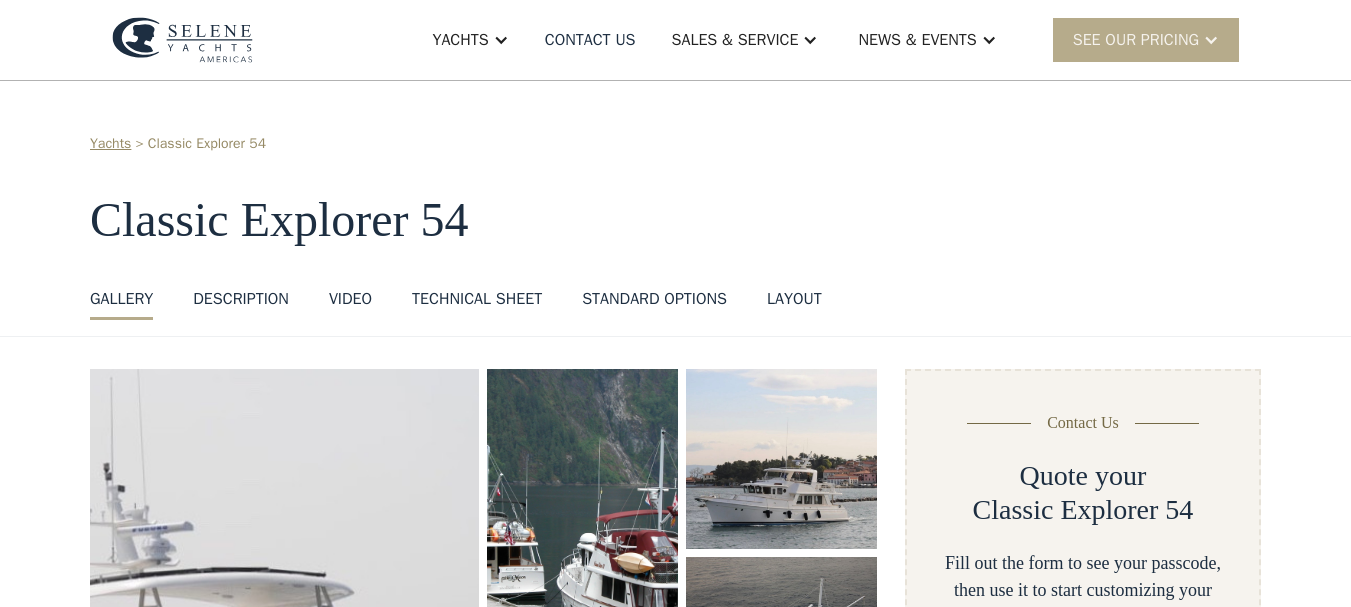 scroll, scrollTop: 200, scrollLeft: 0, axis: vertical 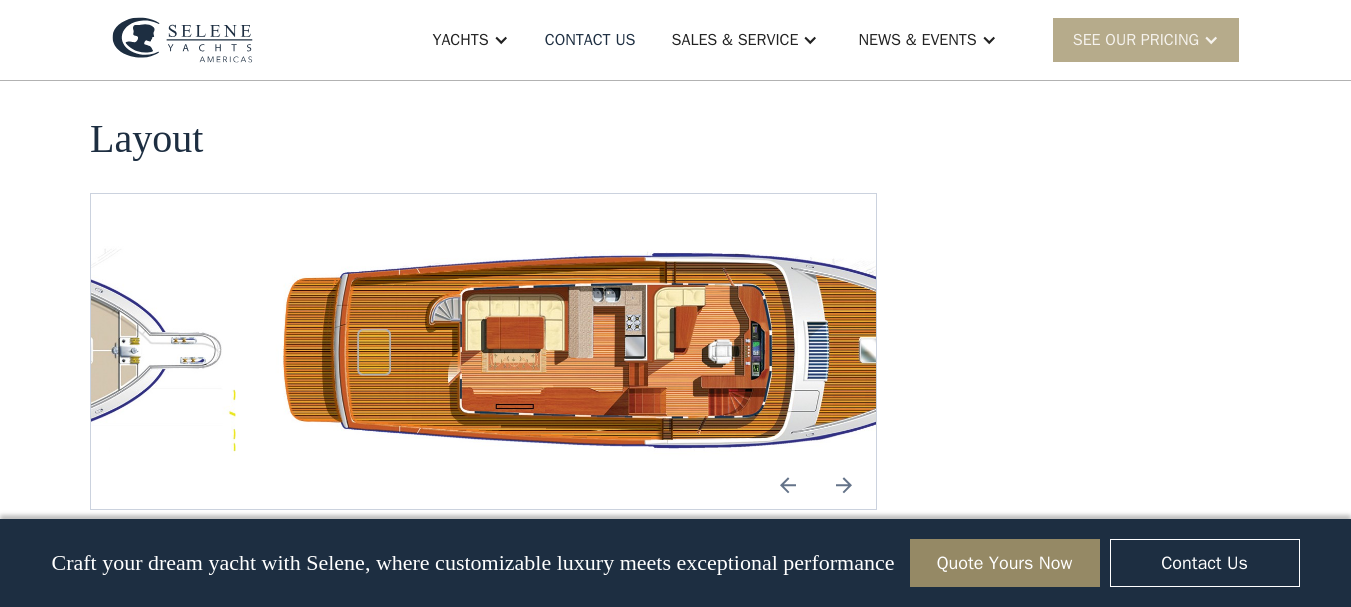 click at bounding box center [788, 485] 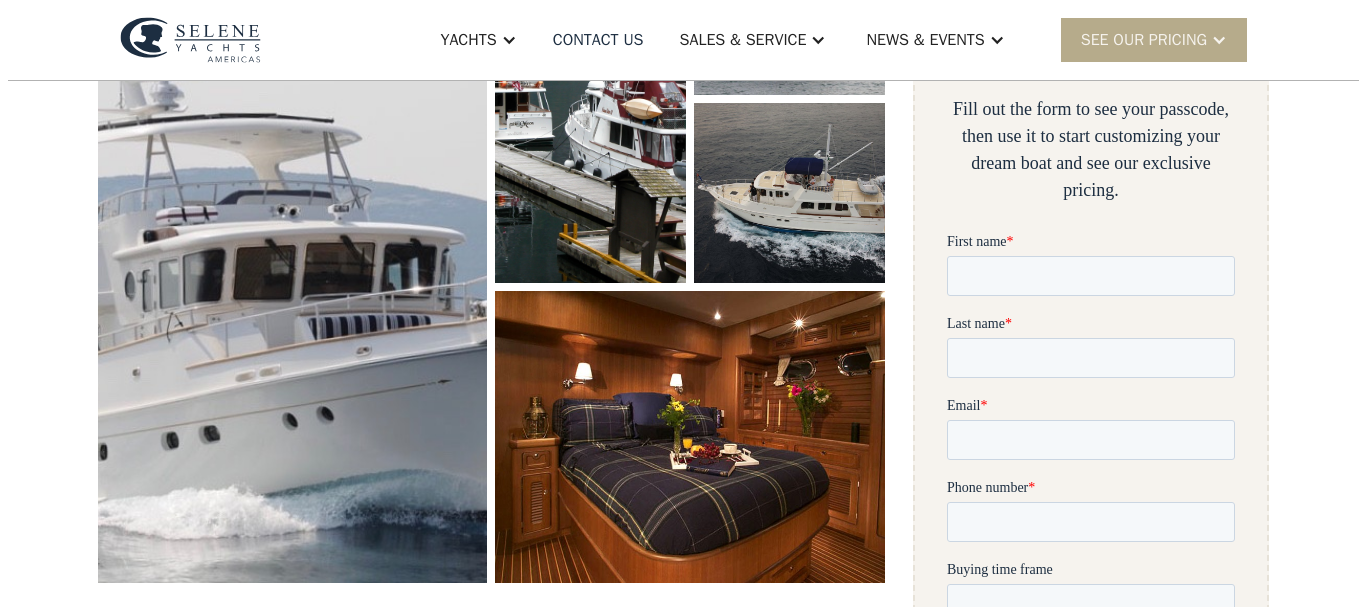 scroll, scrollTop: 419, scrollLeft: 0, axis: vertical 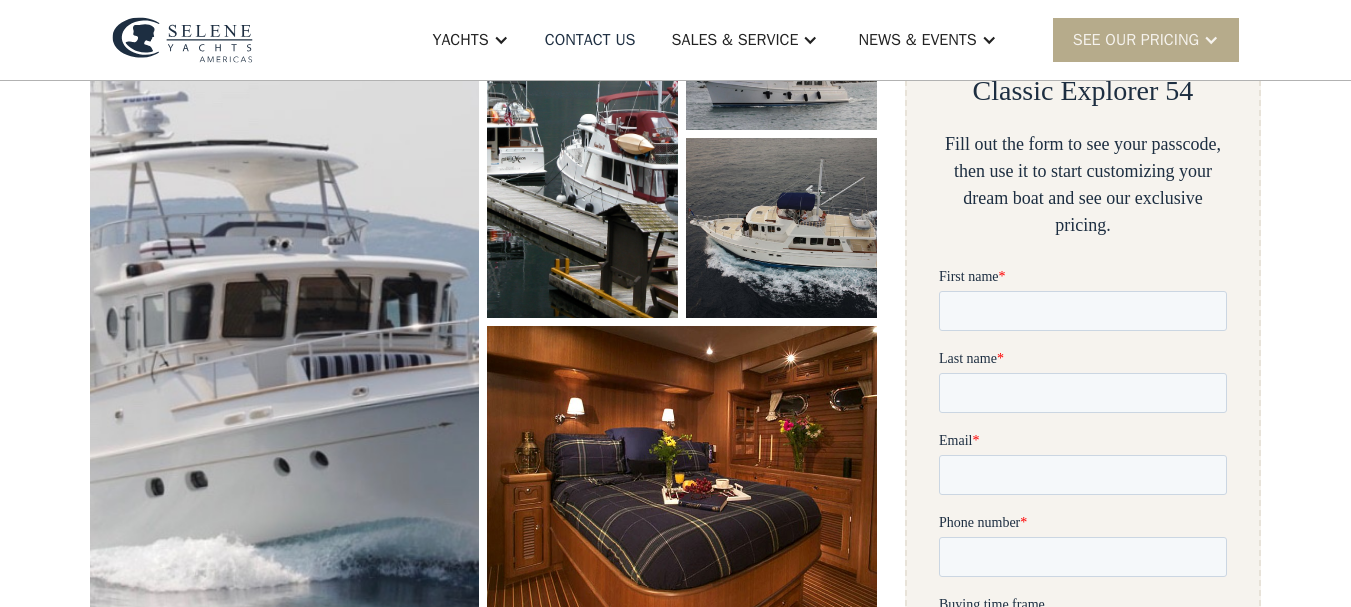 click at bounding box center (284, 284) 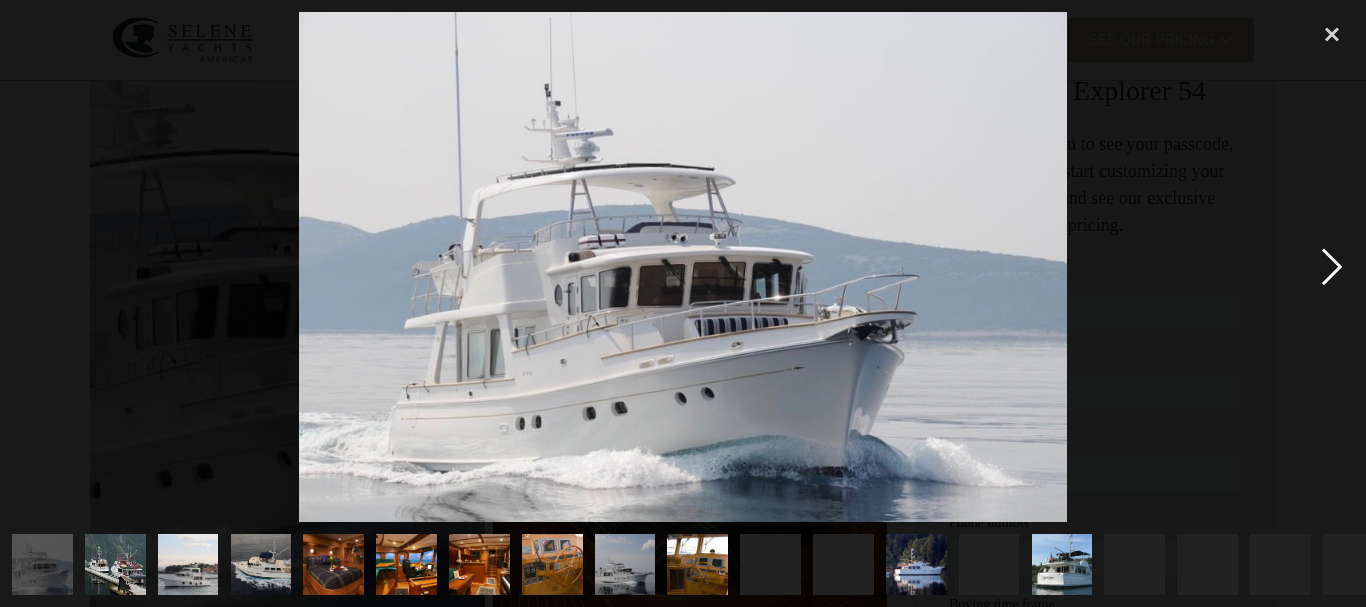 click at bounding box center (1332, 267) 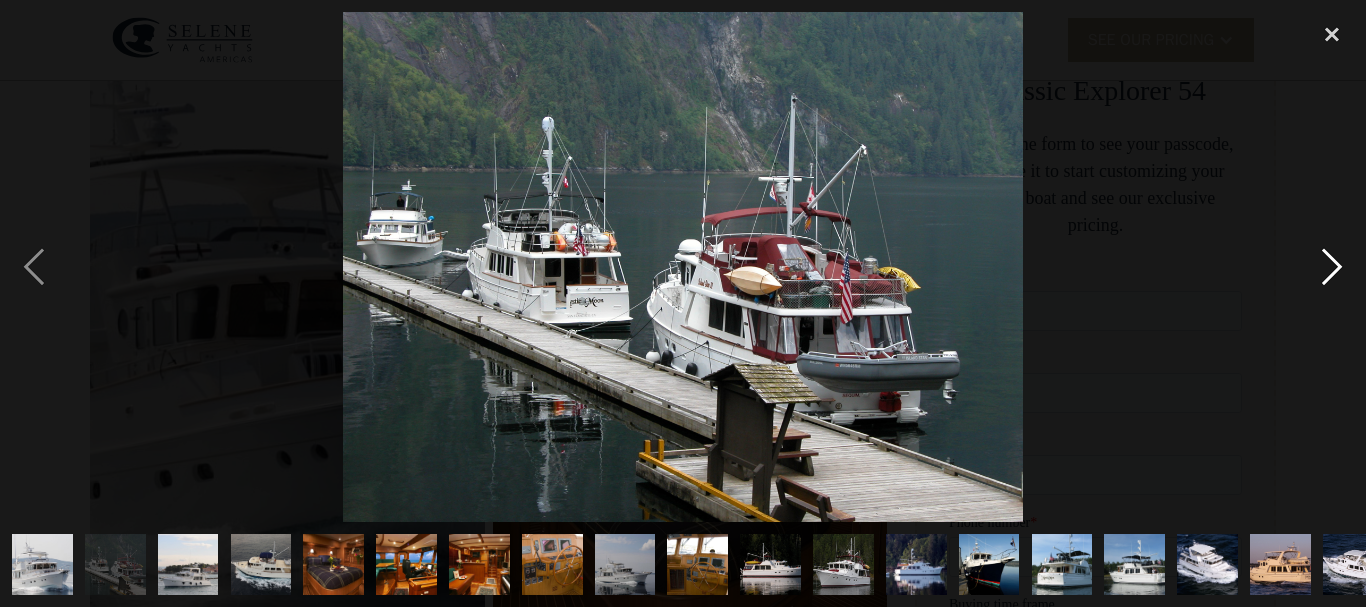 click at bounding box center (1332, 267) 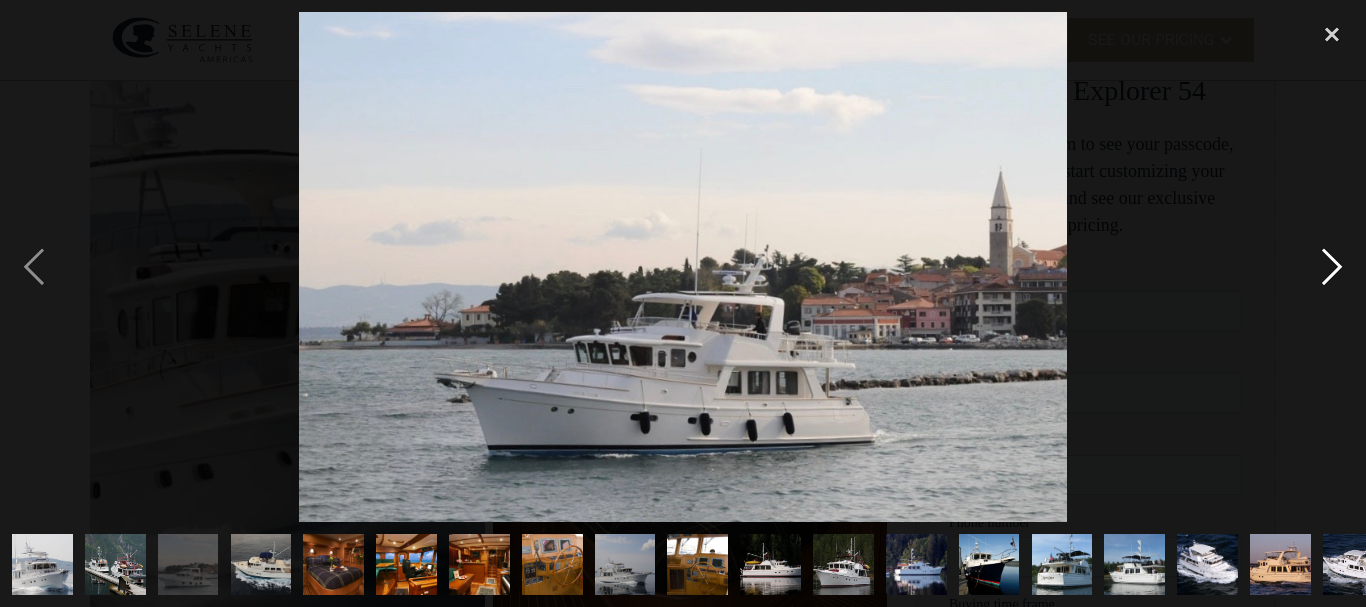 click at bounding box center (1332, 267) 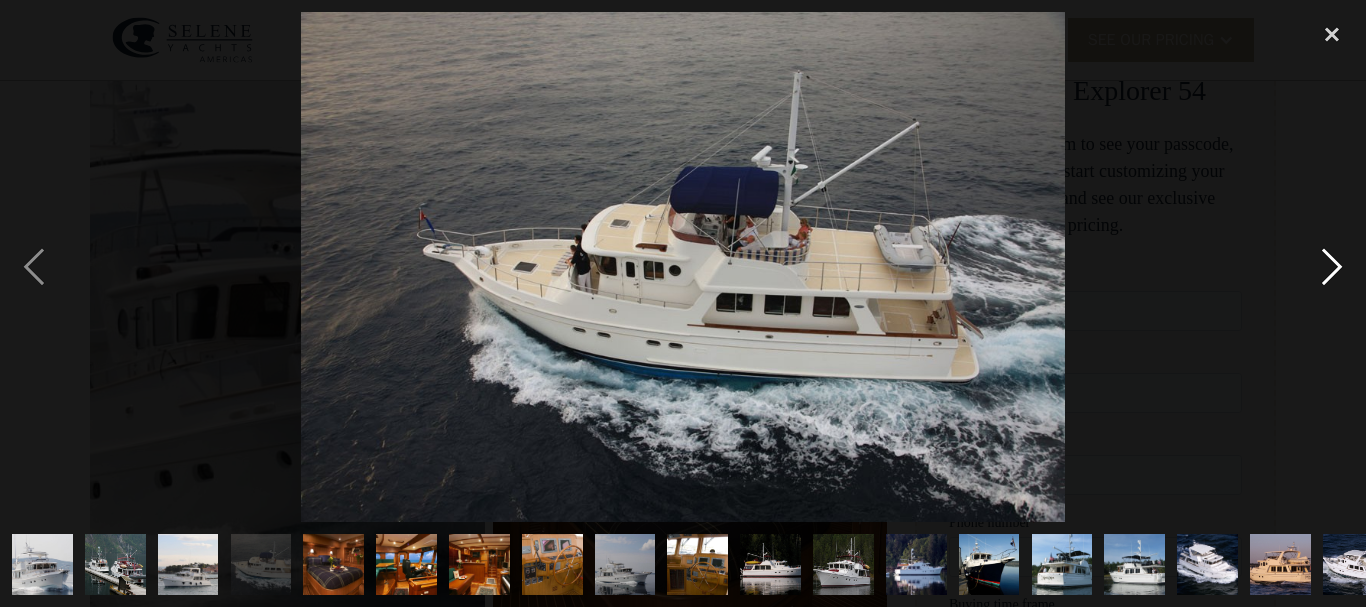 click at bounding box center (1332, 267) 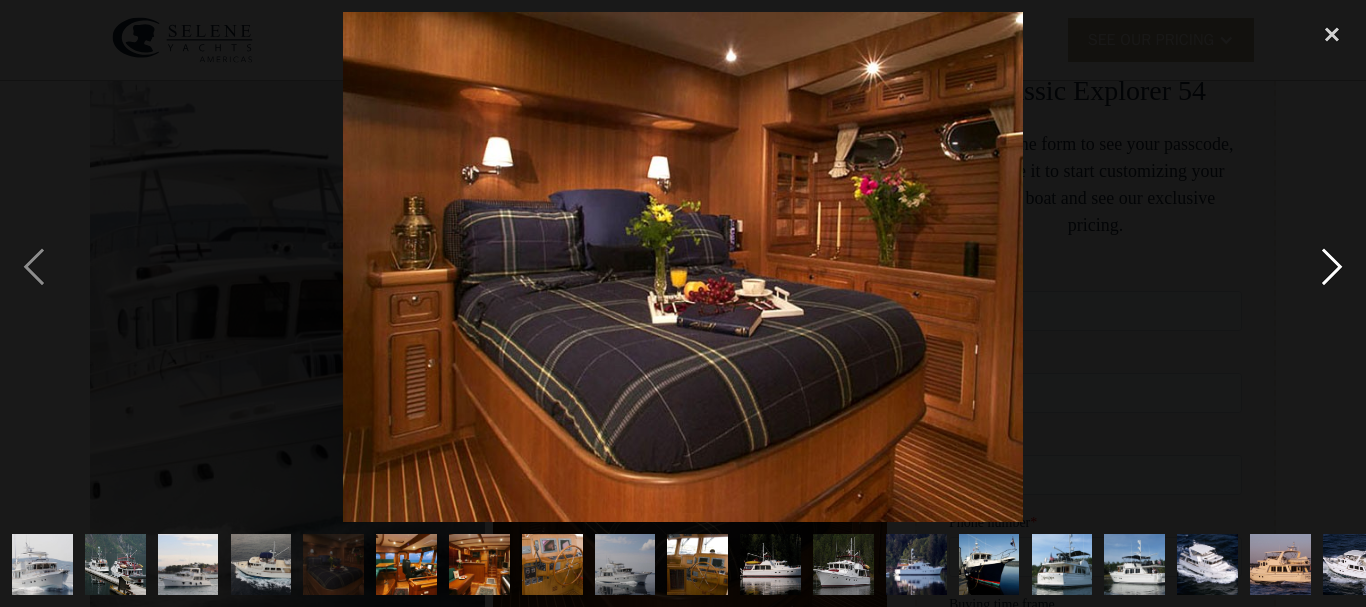 click at bounding box center (1332, 267) 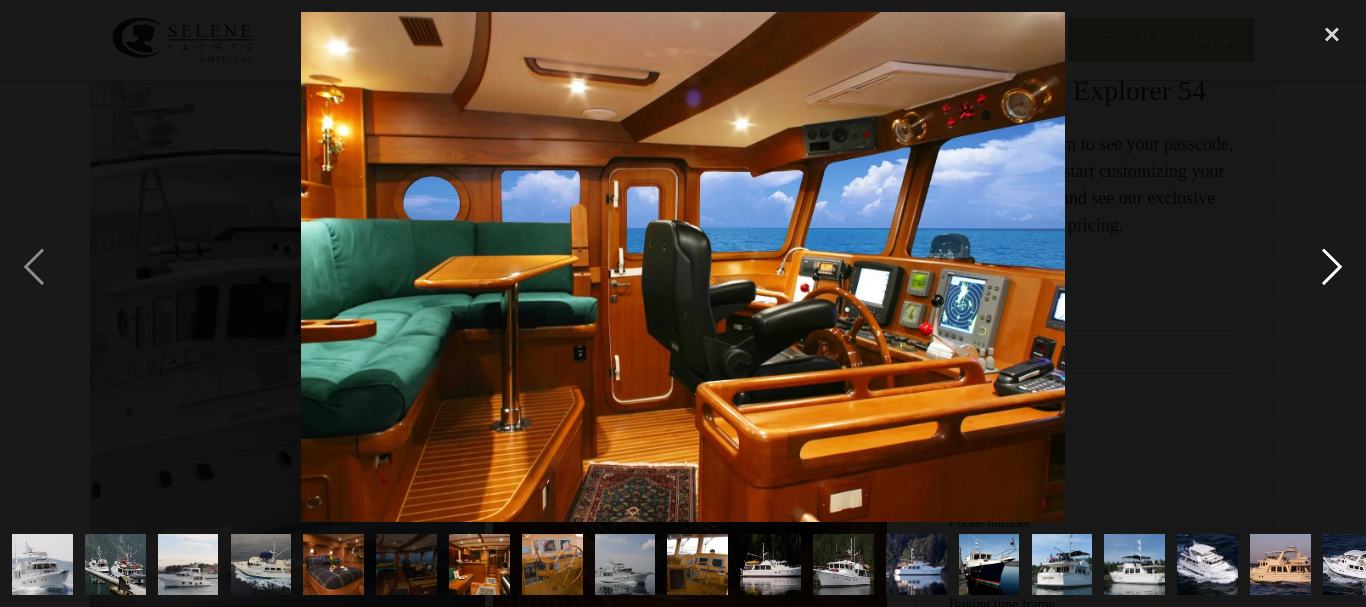 click at bounding box center [1332, 267] 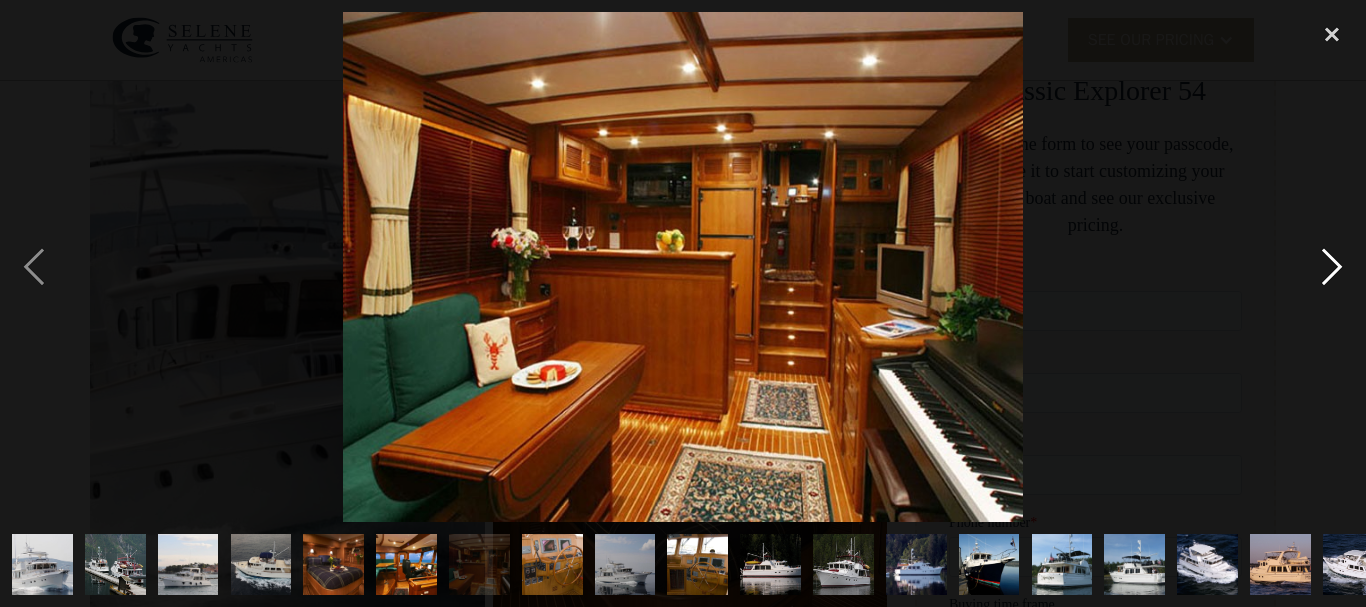 click at bounding box center (1332, 267) 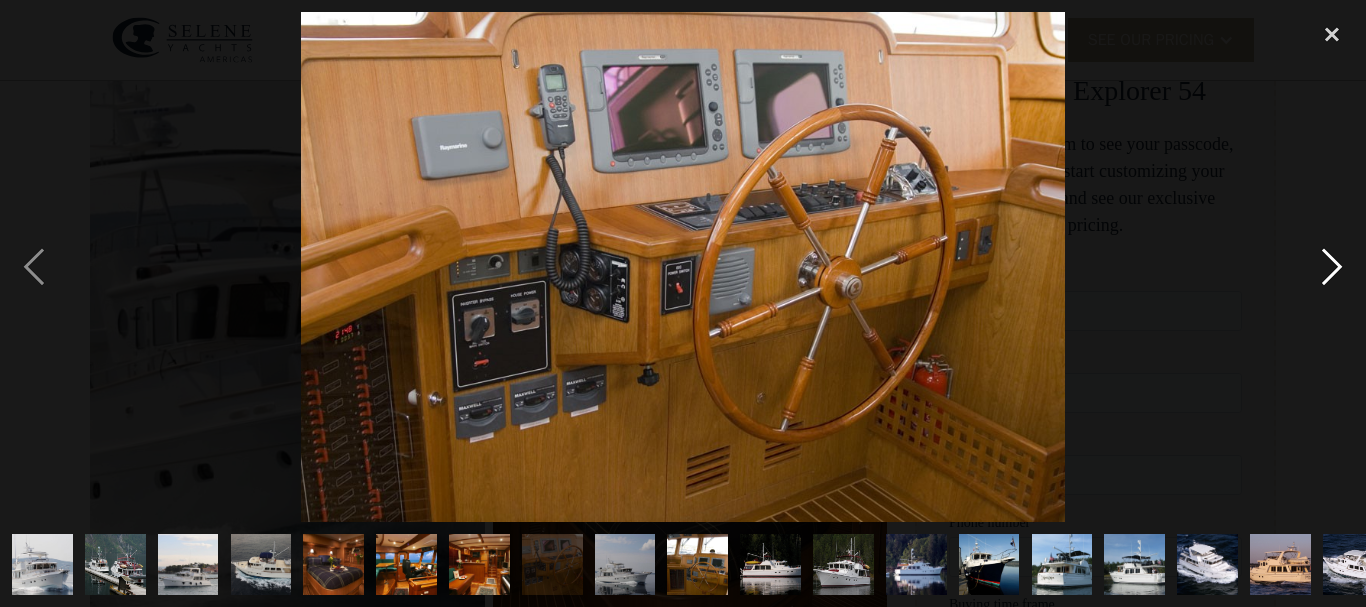 click at bounding box center (1332, 267) 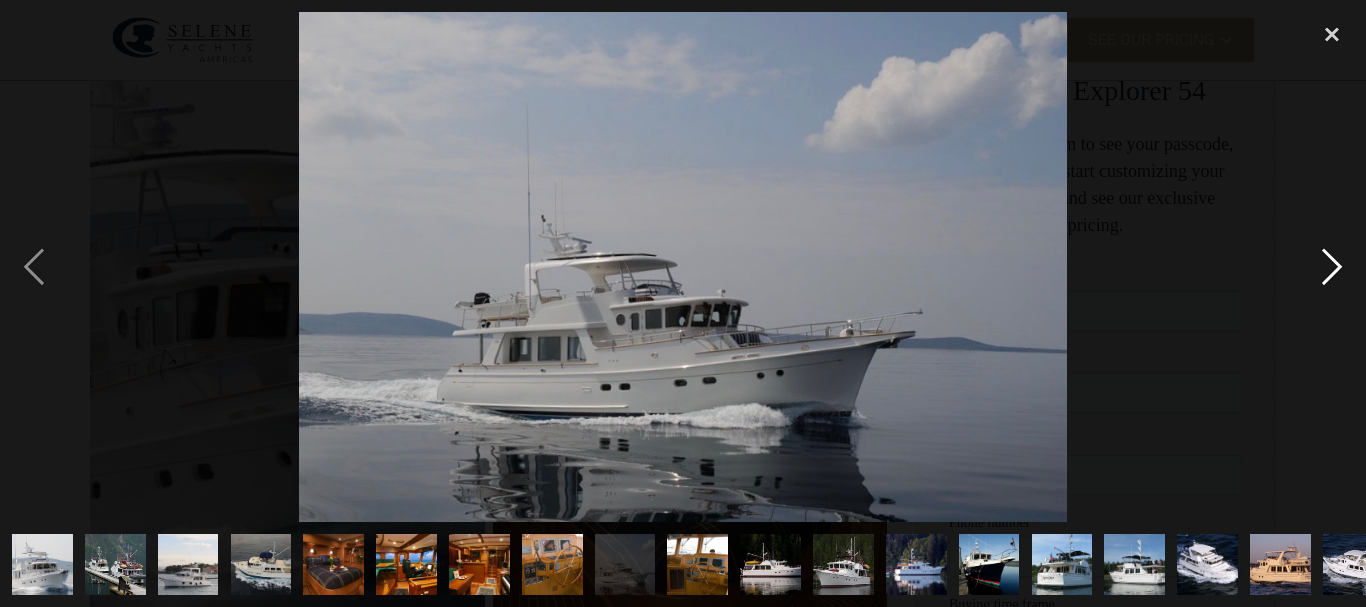 click at bounding box center [1332, 267] 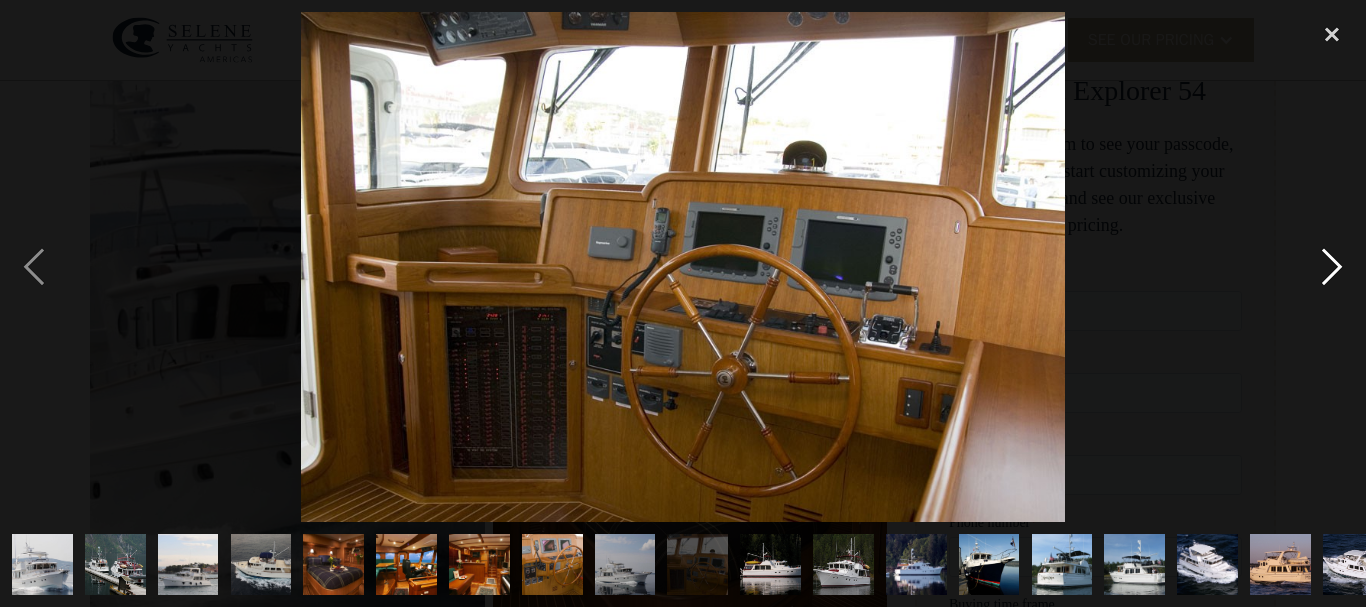 click at bounding box center [1332, 267] 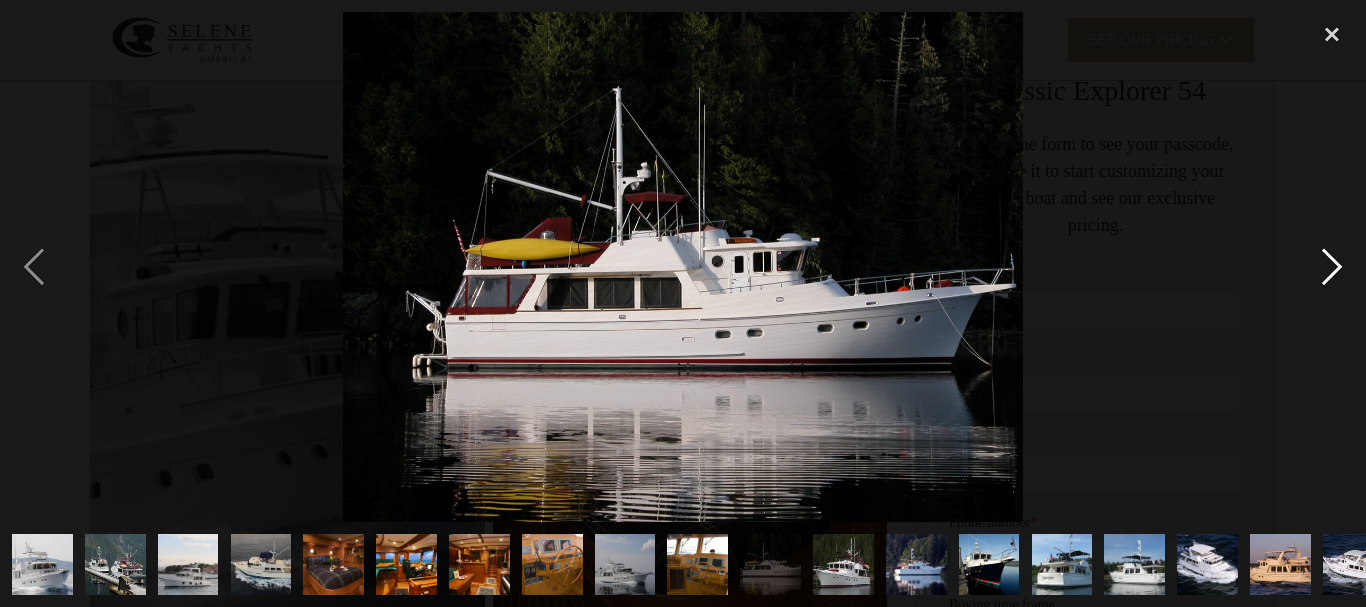 click at bounding box center (1332, 267) 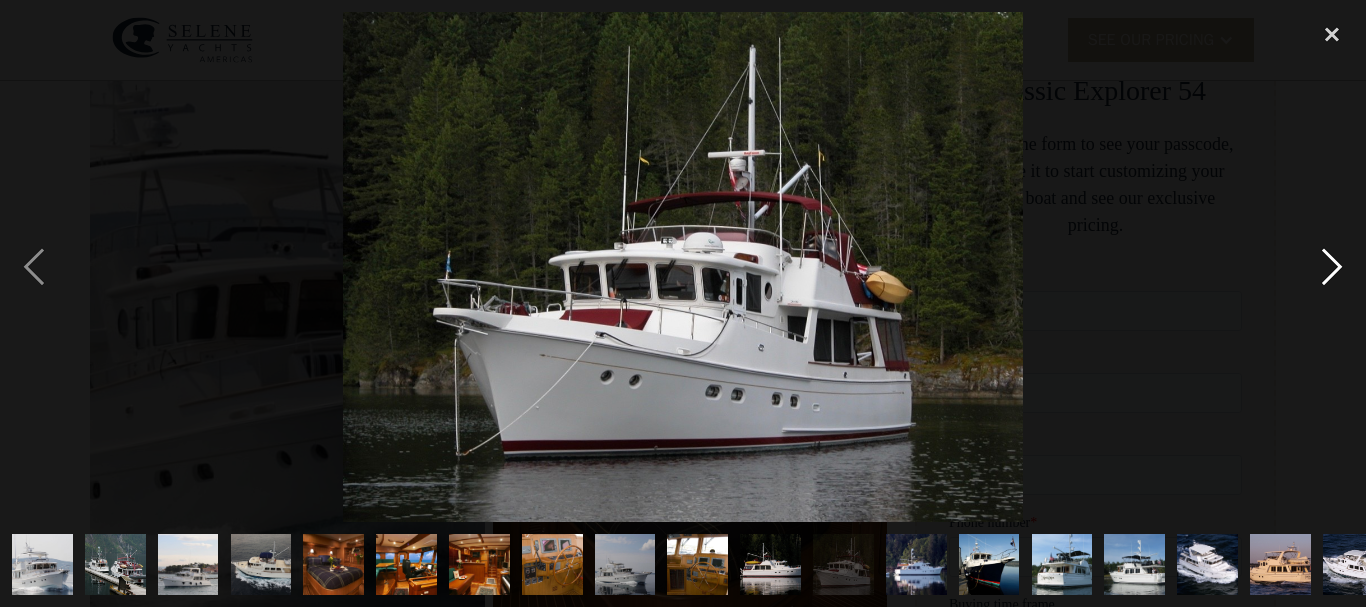 click at bounding box center (1332, 267) 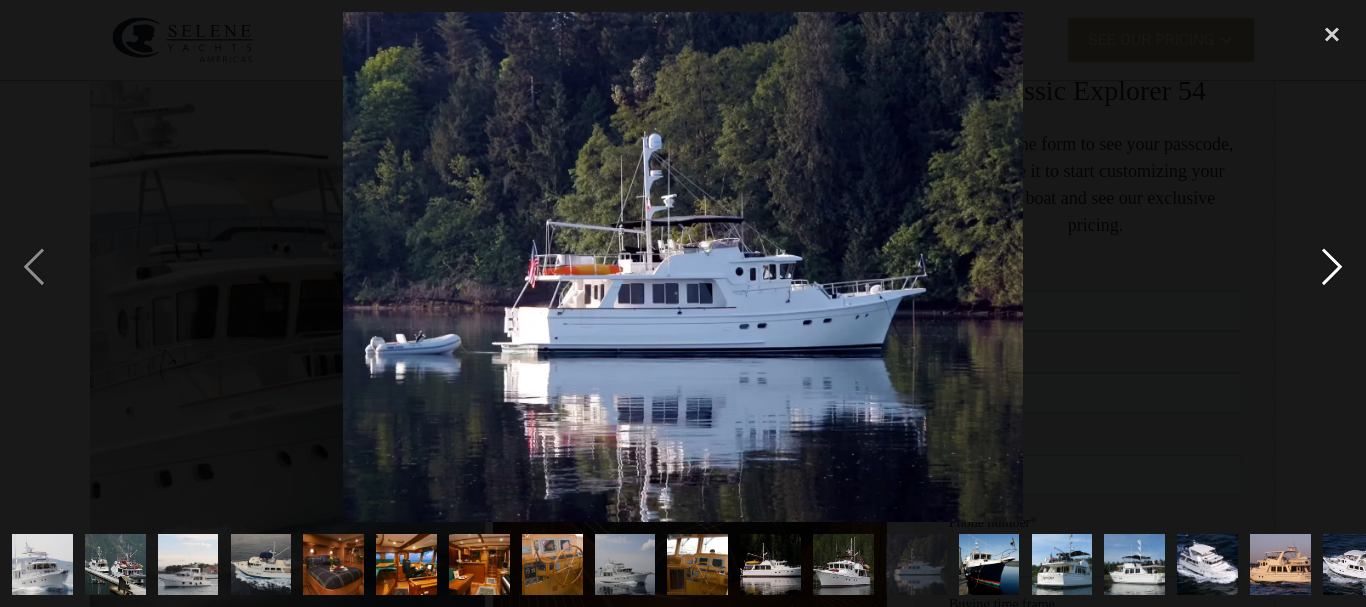 click at bounding box center (1332, 267) 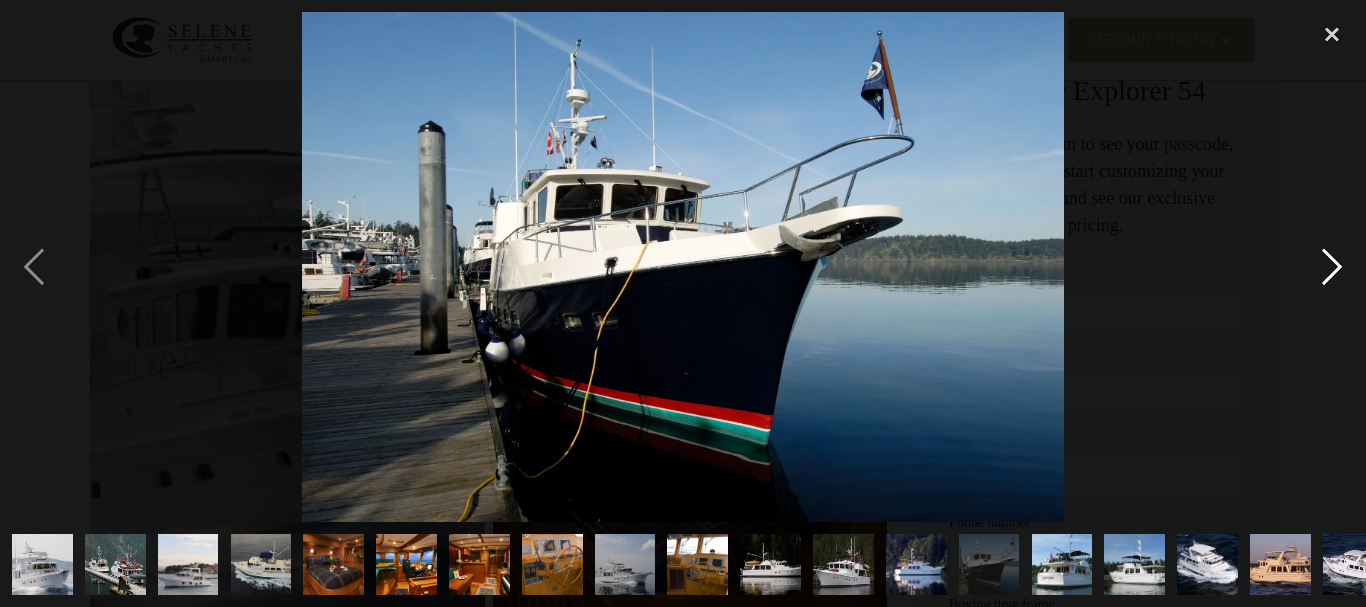 click at bounding box center [1332, 267] 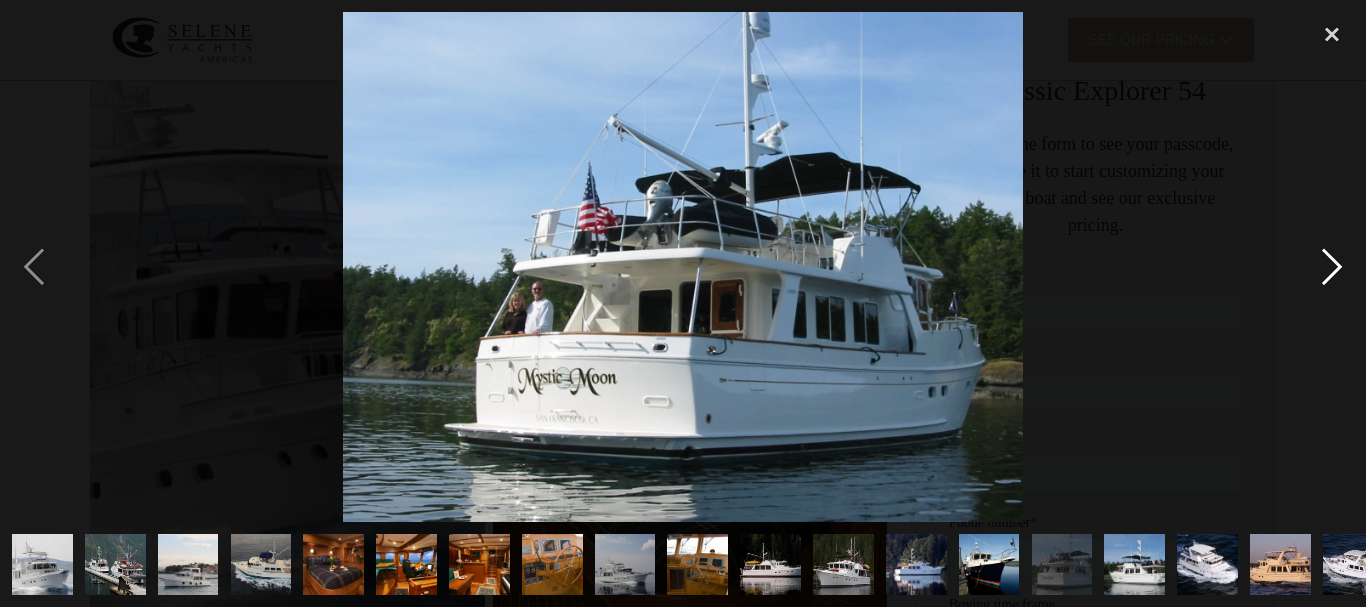 click at bounding box center [1332, 267] 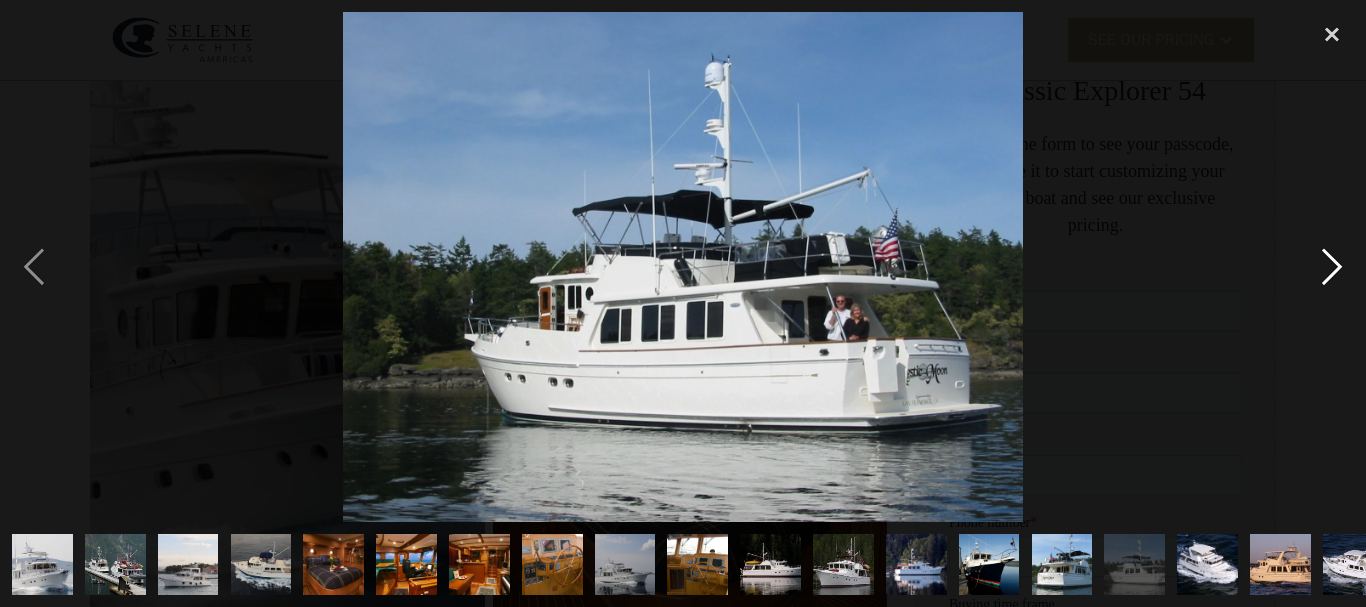 click at bounding box center (1332, 267) 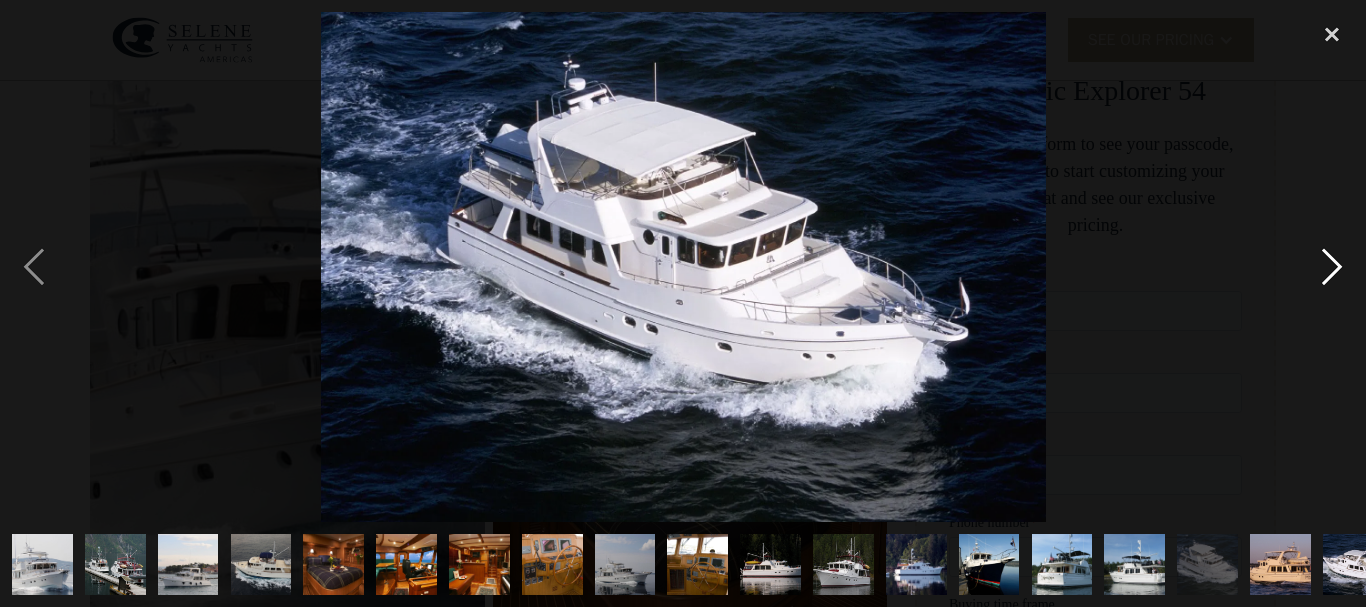 click at bounding box center [1332, 267] 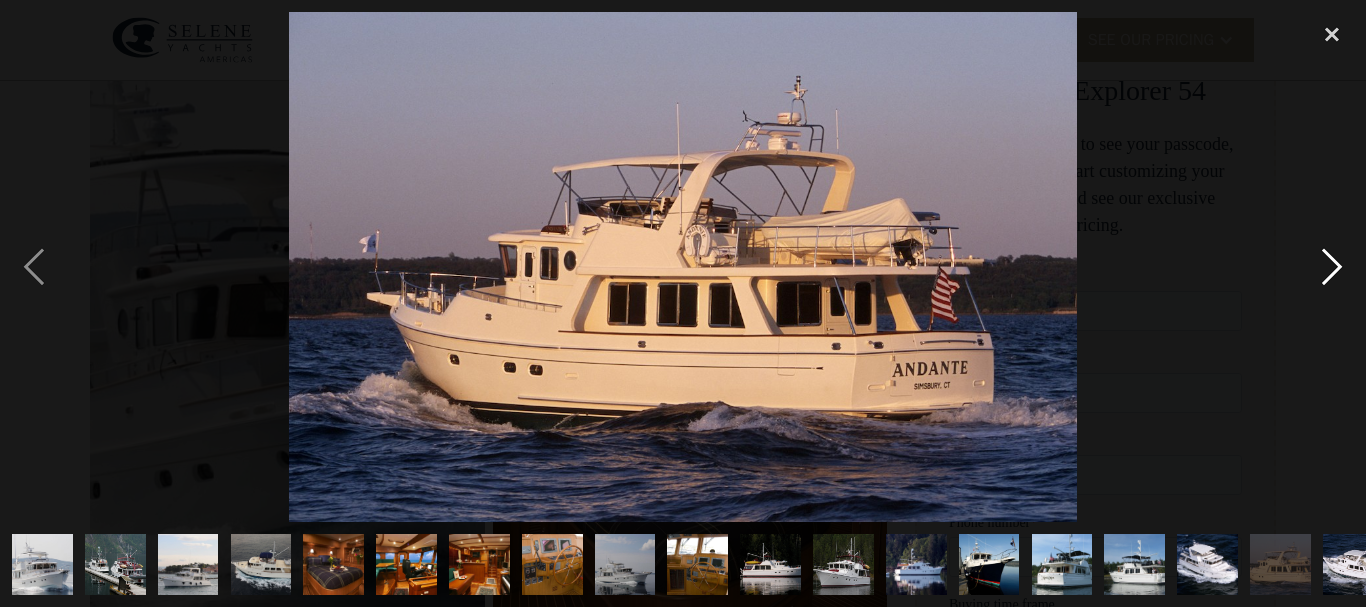 click at bounding box center (1332, 267) 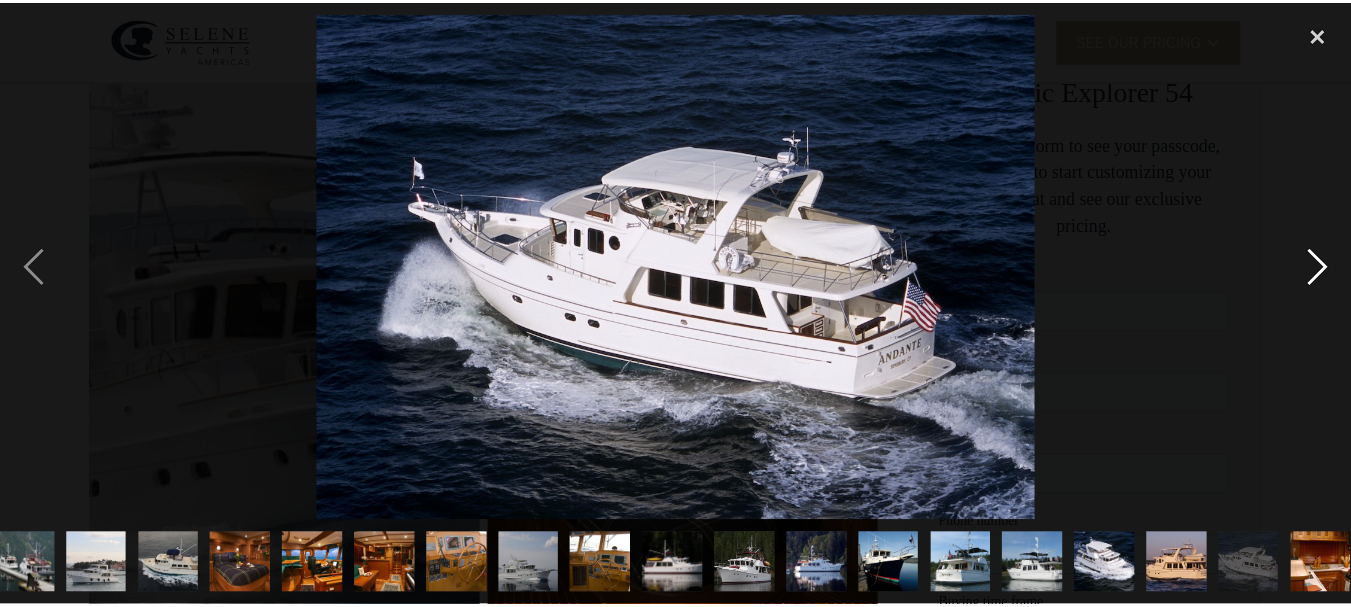 scroll, scrollTop: 0, scrollLeft: 175, axis: horizontal 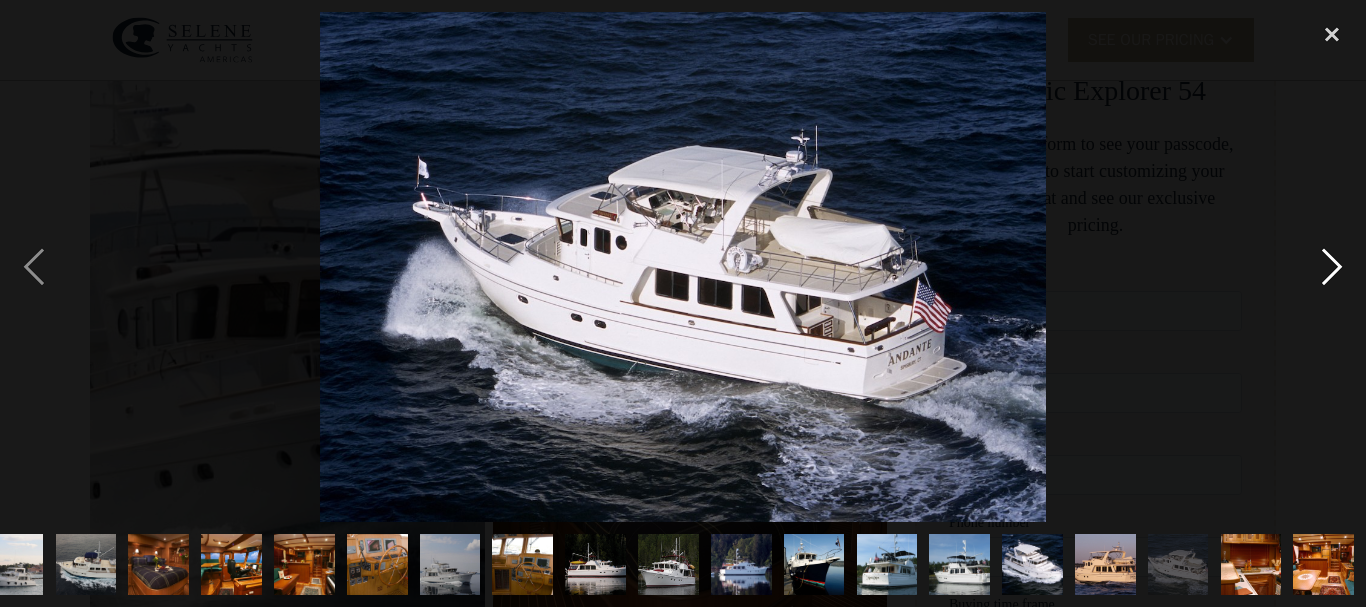 click at bounding box center [1332, 267] 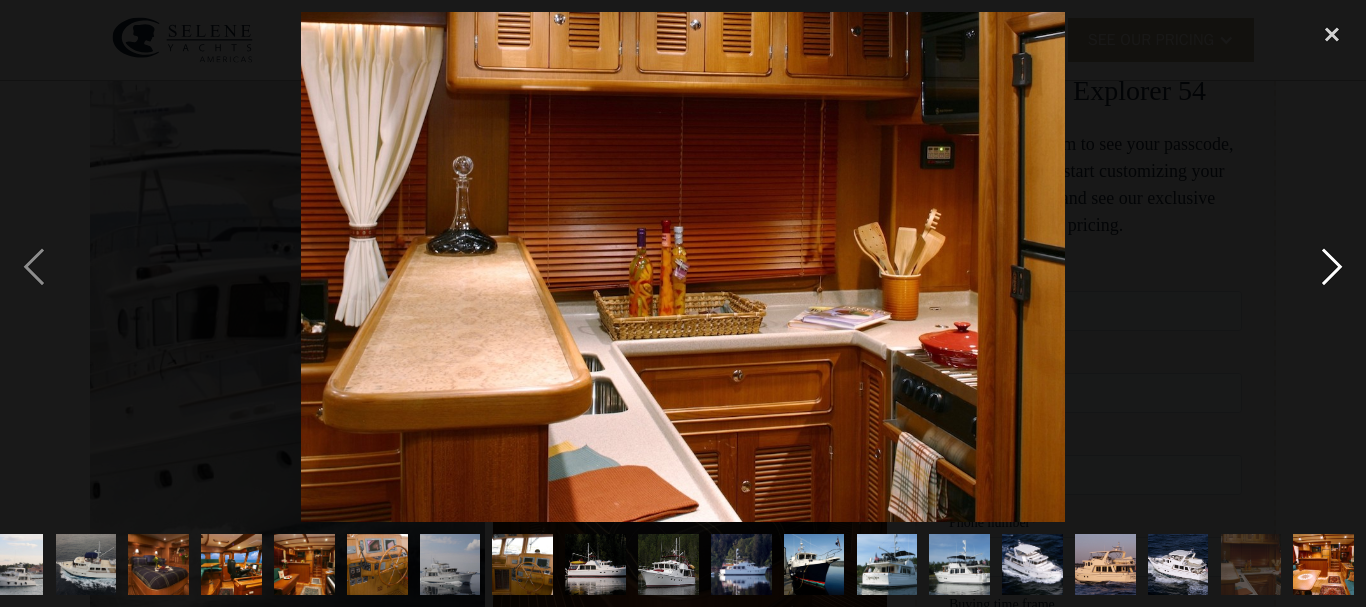 click at bounding box center [1332, 267] 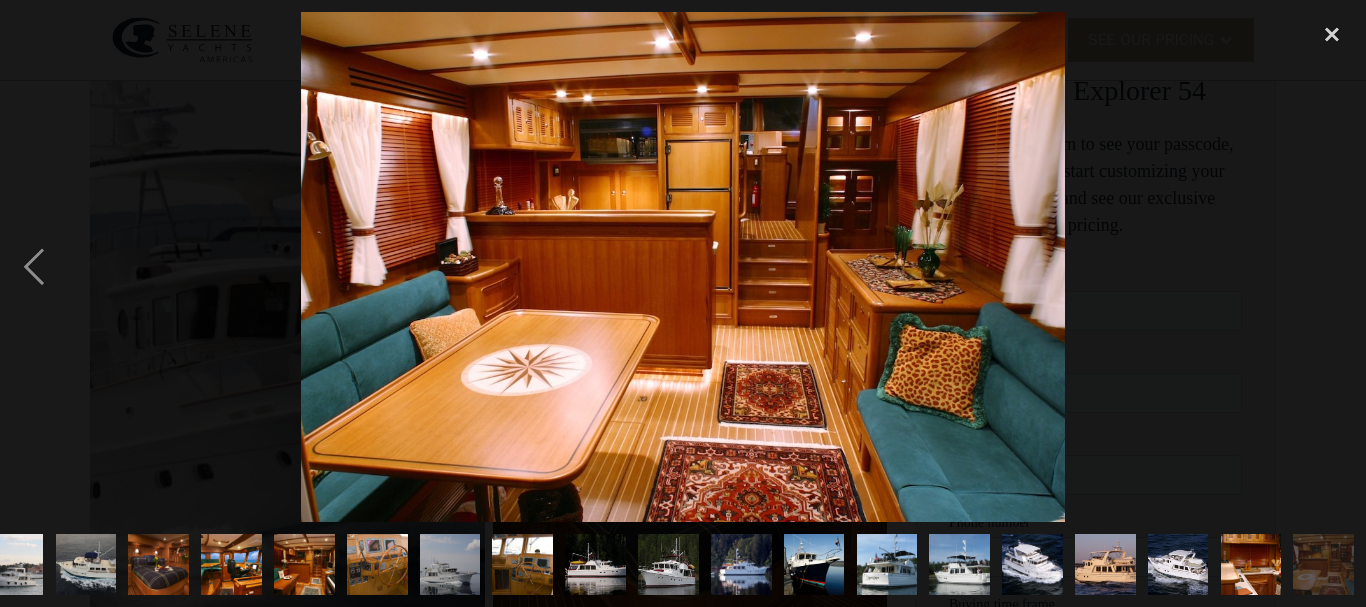 click at bounding box center (1332, 267) 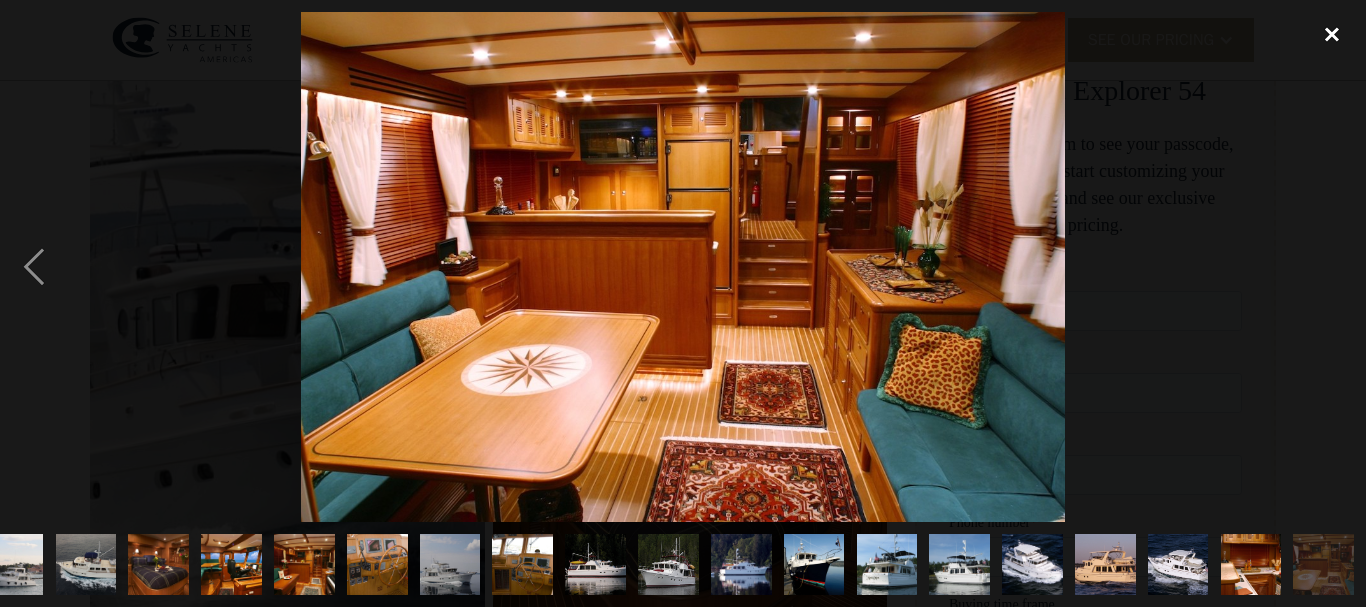 click at bounding box center [1332, 34] 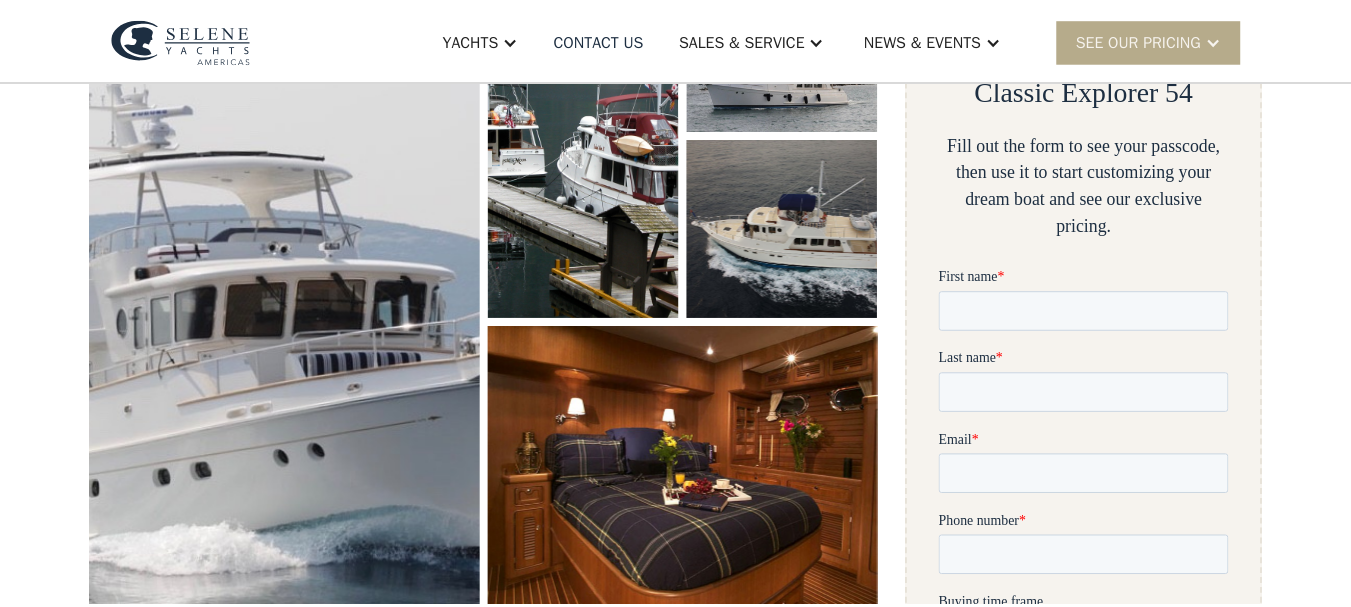 scroll, scrollTop: 0, scrollLeft: 0, axis: both 